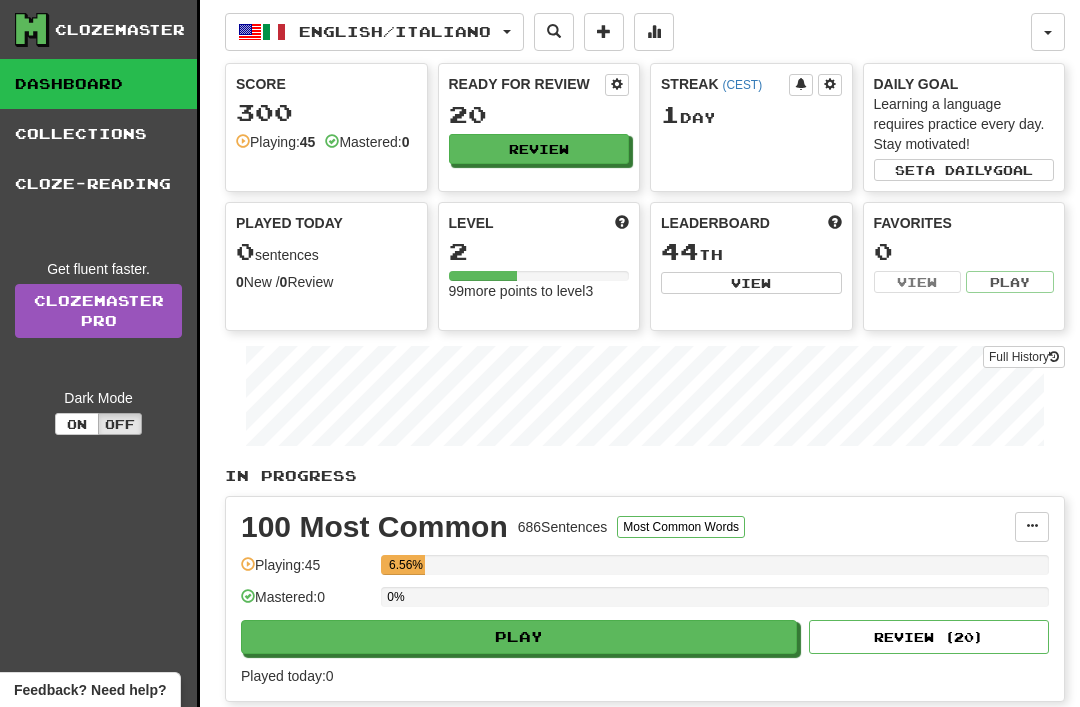 scroll, scrollTop: 0, scrollLeft: 0, axis: both 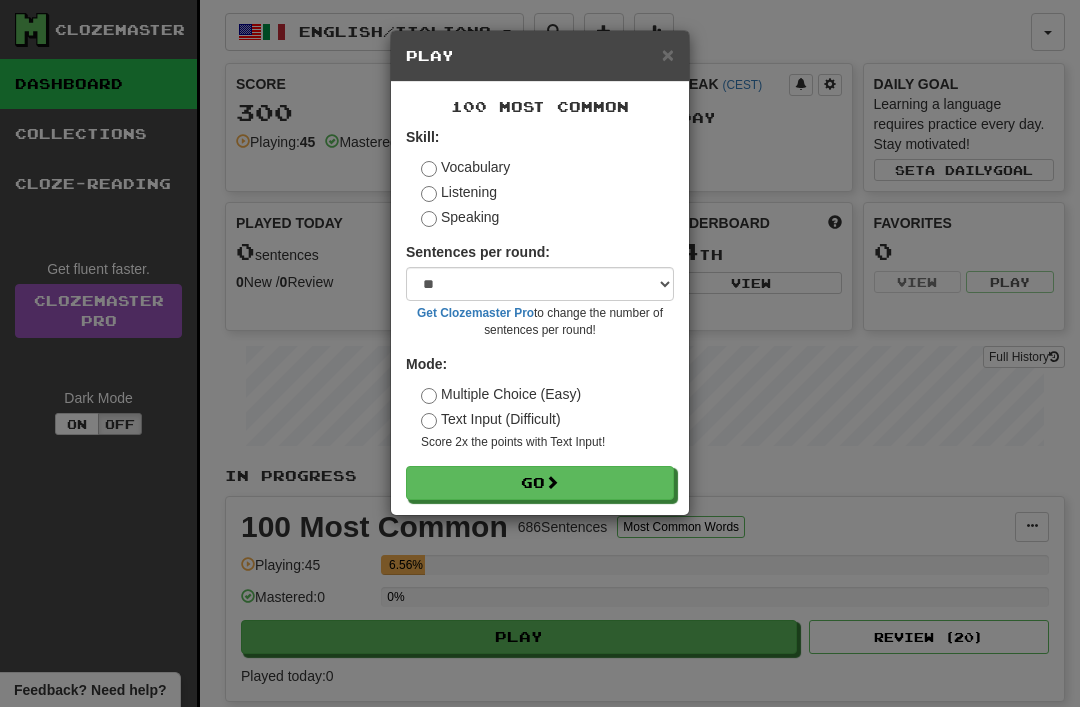 click on "Go" at bounding box center (540, 483) 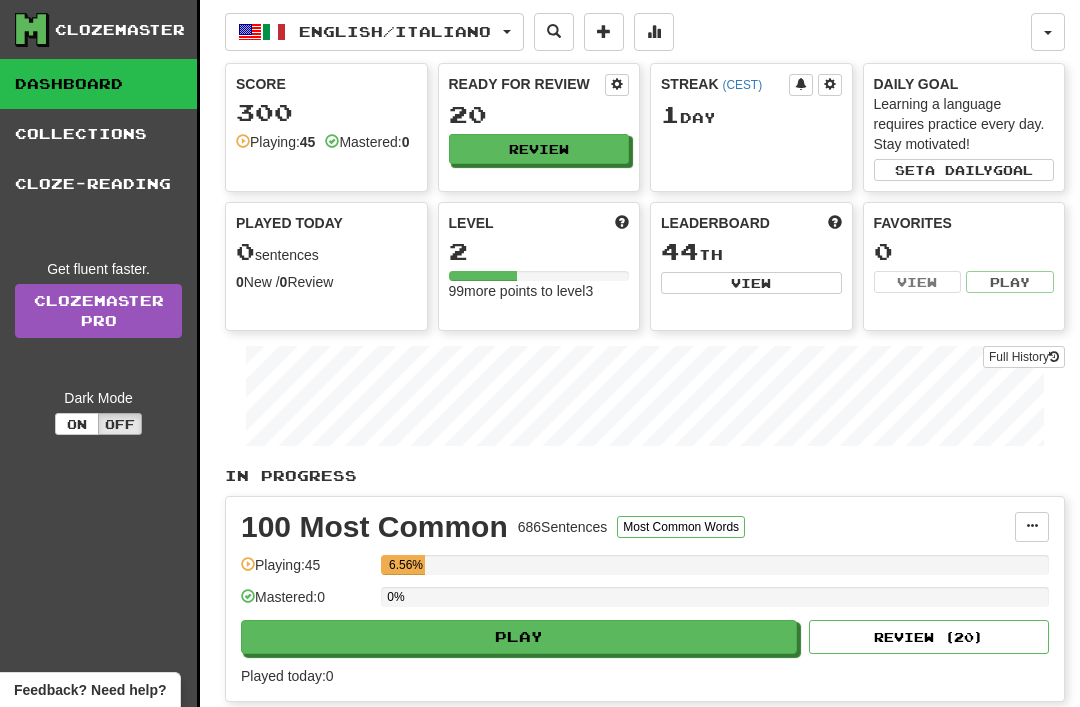 click on "Review" at bounding box center [539, 149] 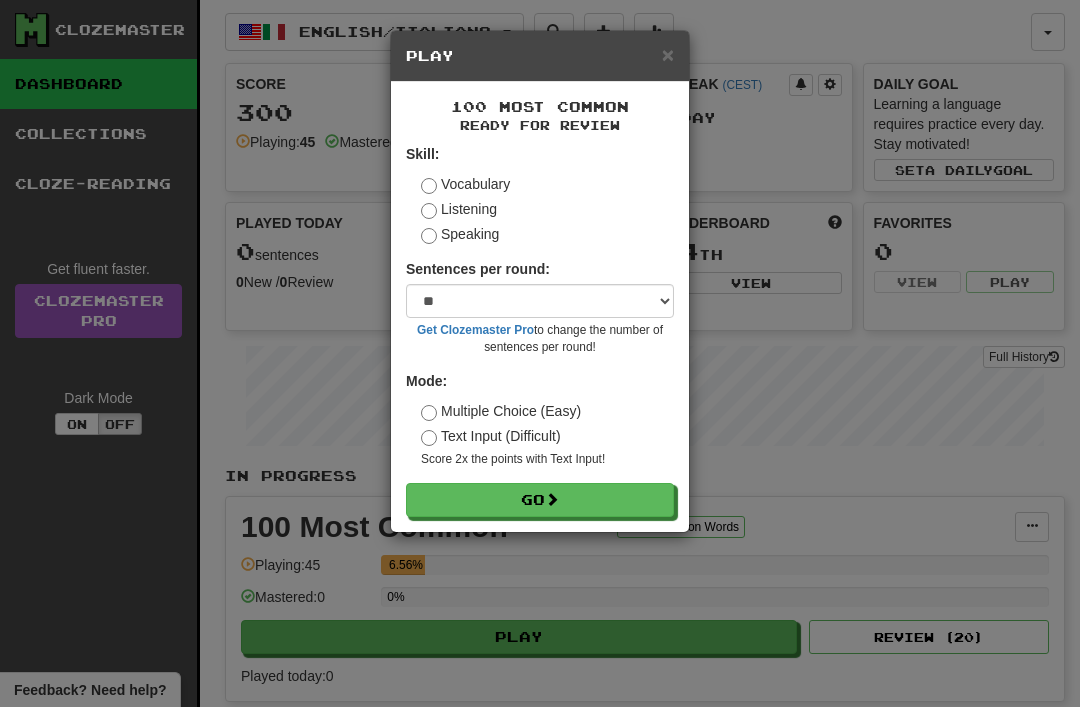 click at bounding box center [552, 499] 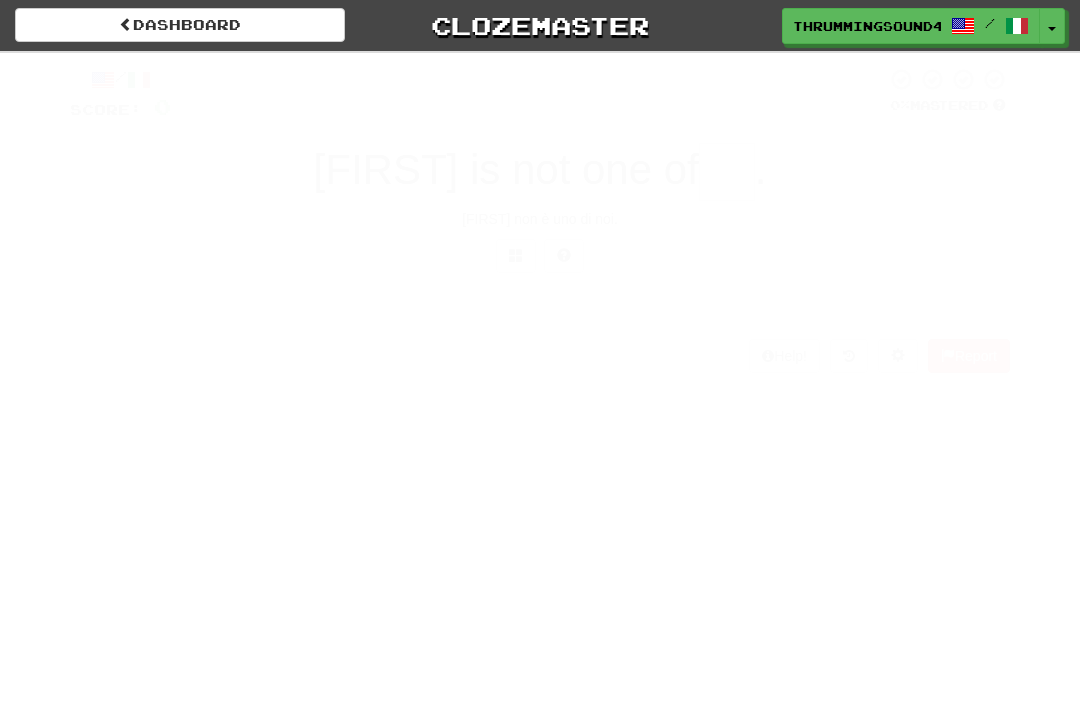 scroll, scrollTop: 0, scrollLeft: 0, axis: both 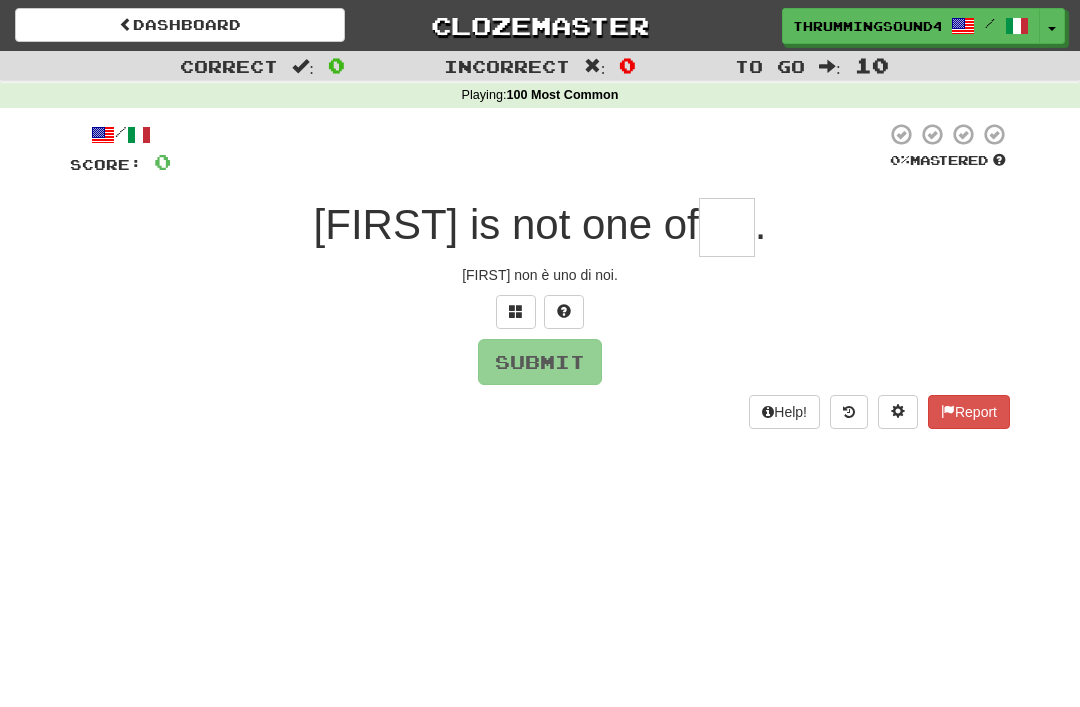 click at bounding box center (727, 227) 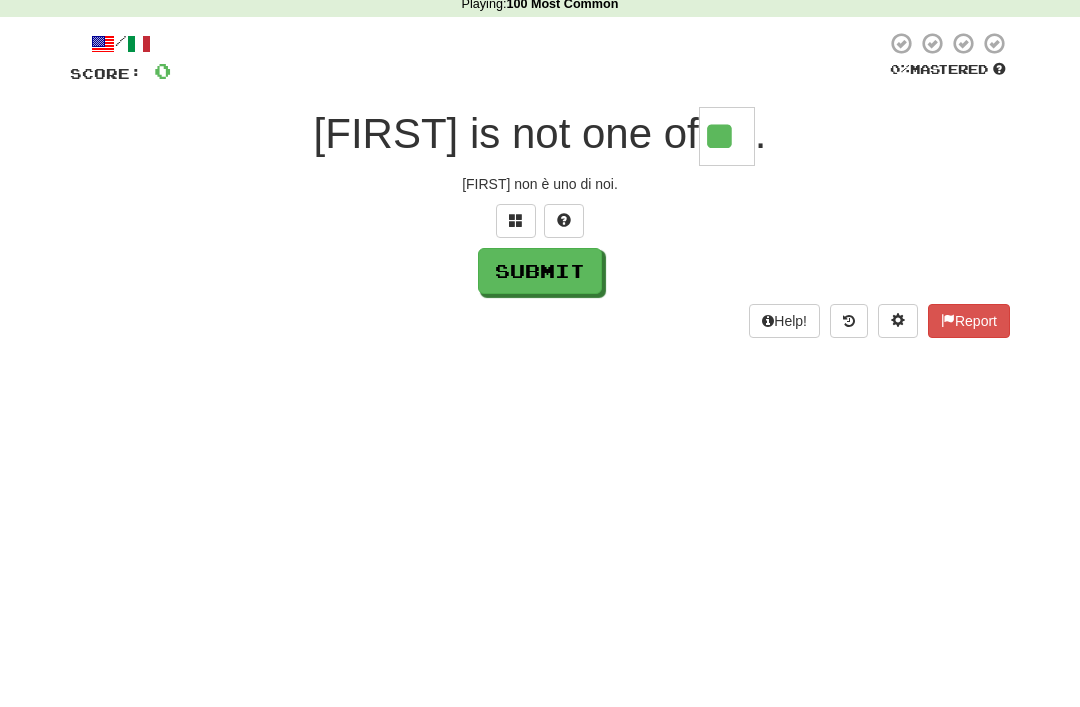 type on "**" 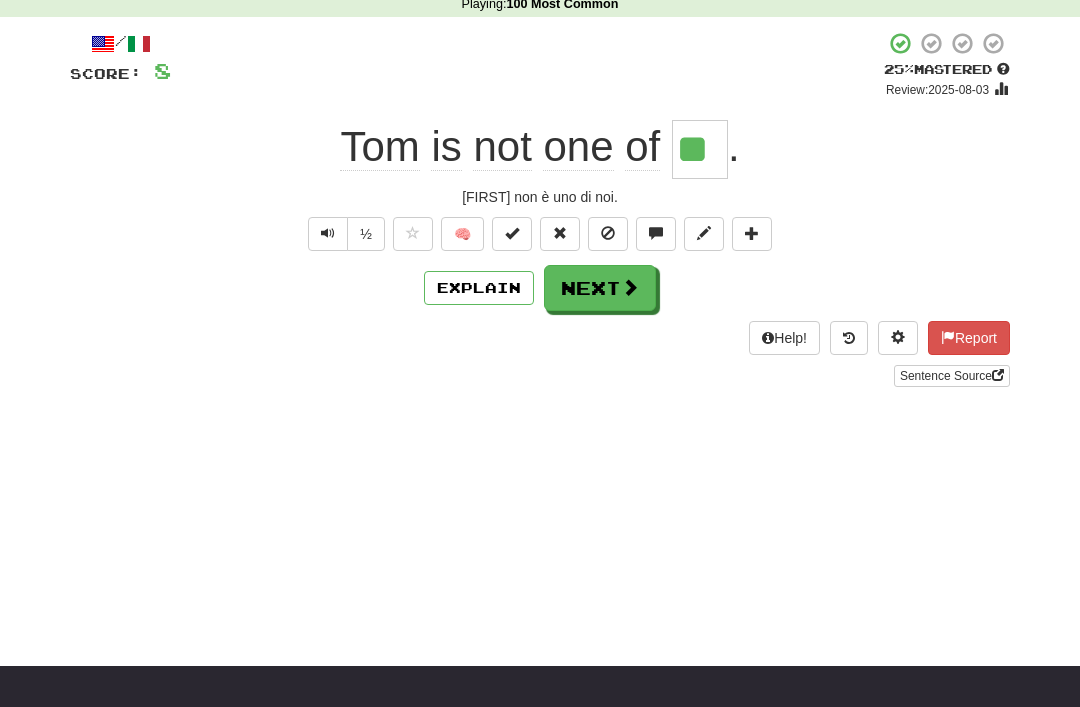 click on "Next" at bounding box center [600, 288] 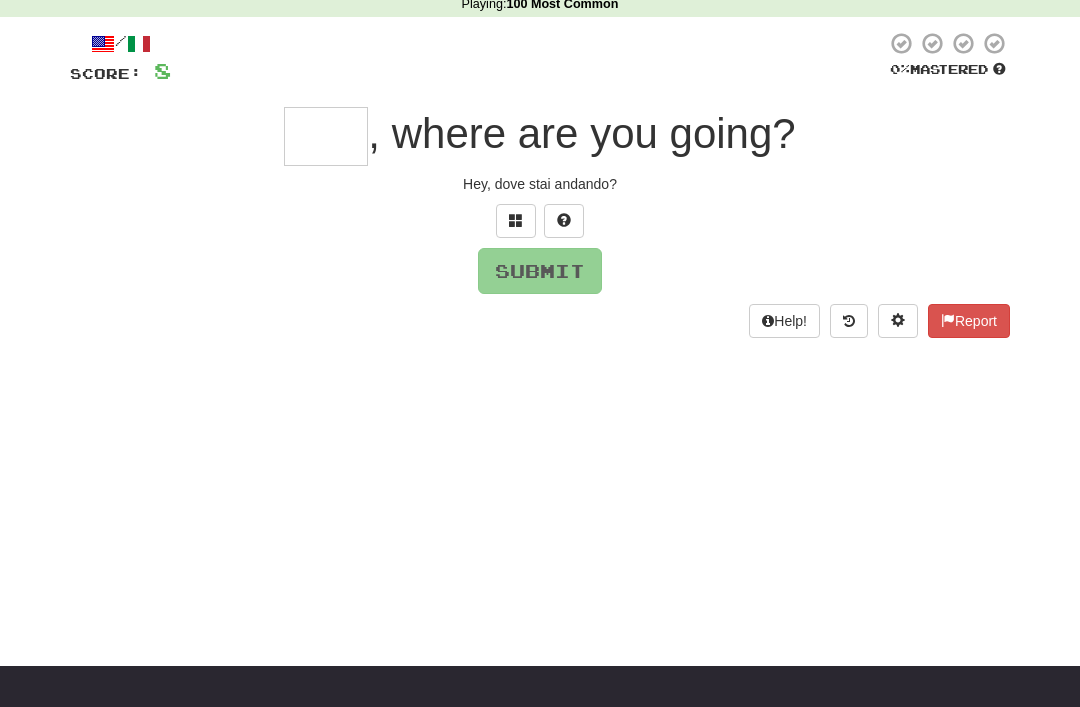 click at bounding box center (326, 136) 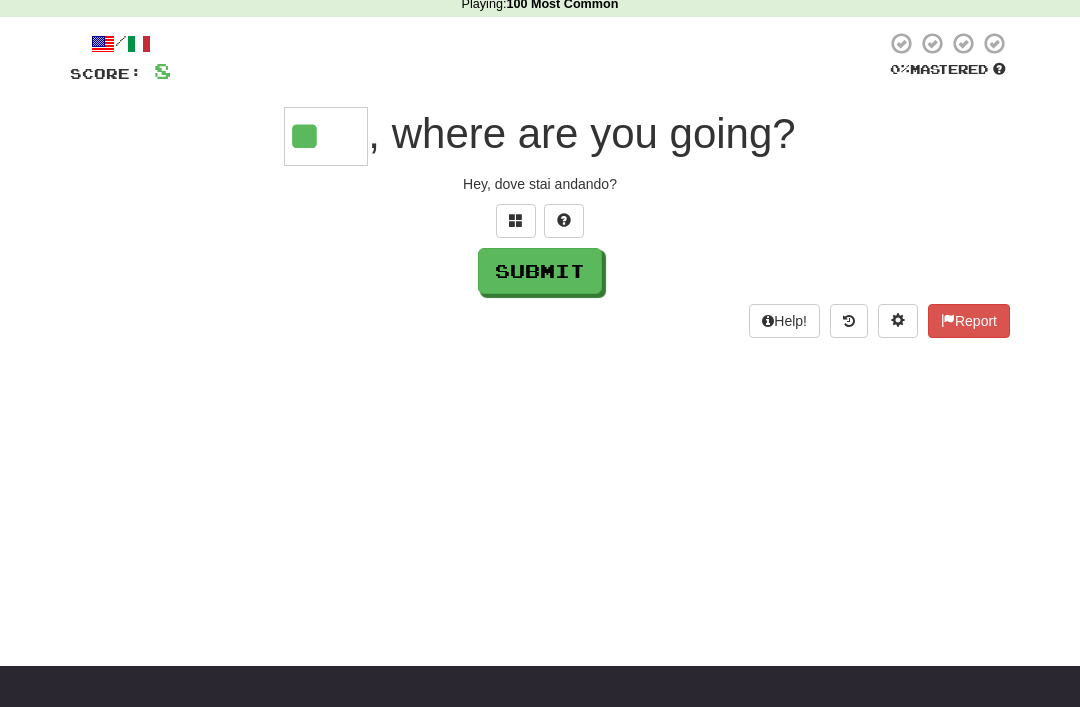 type on "*" 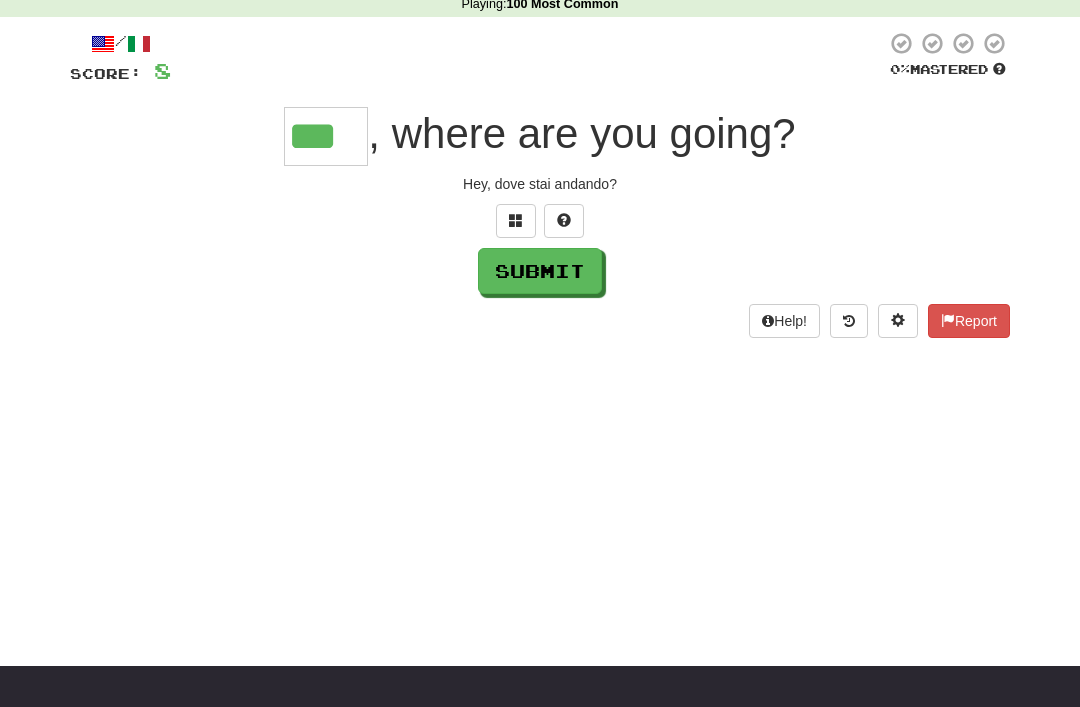 type on "***" 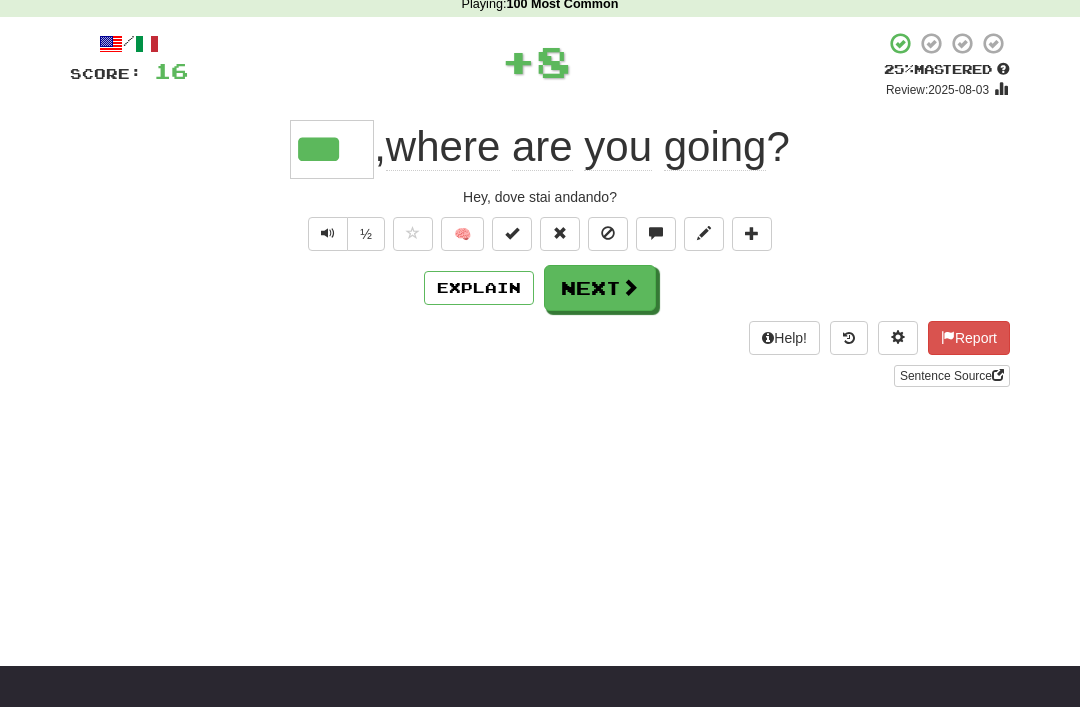 click at bounding box center [630, 287] 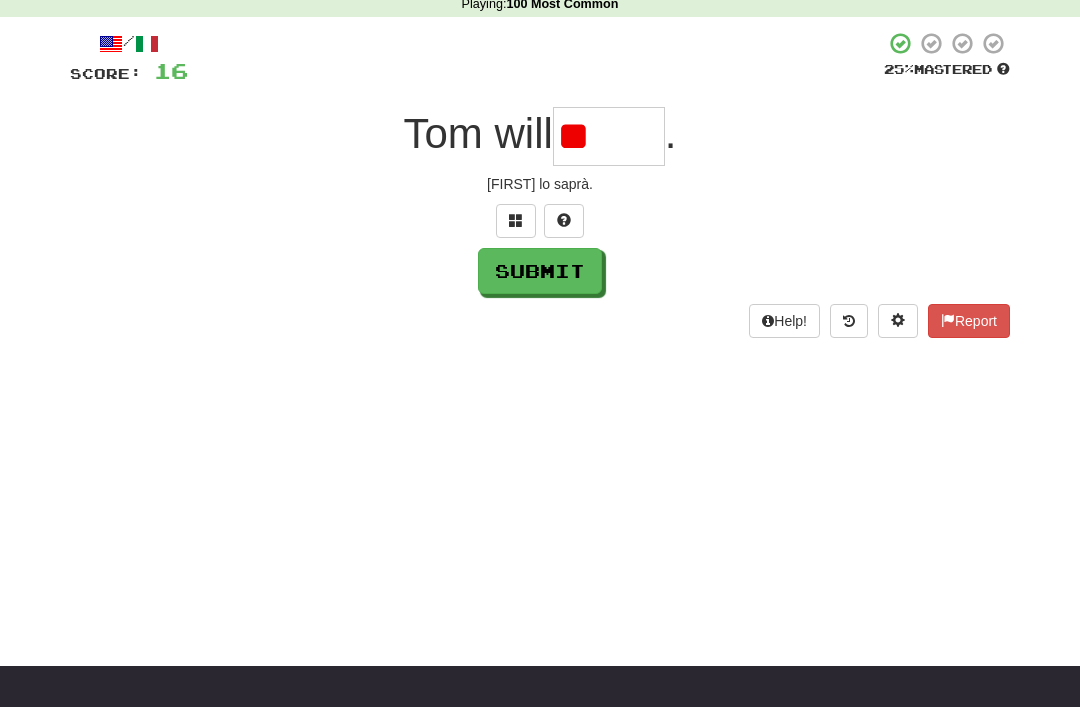 type on "*" 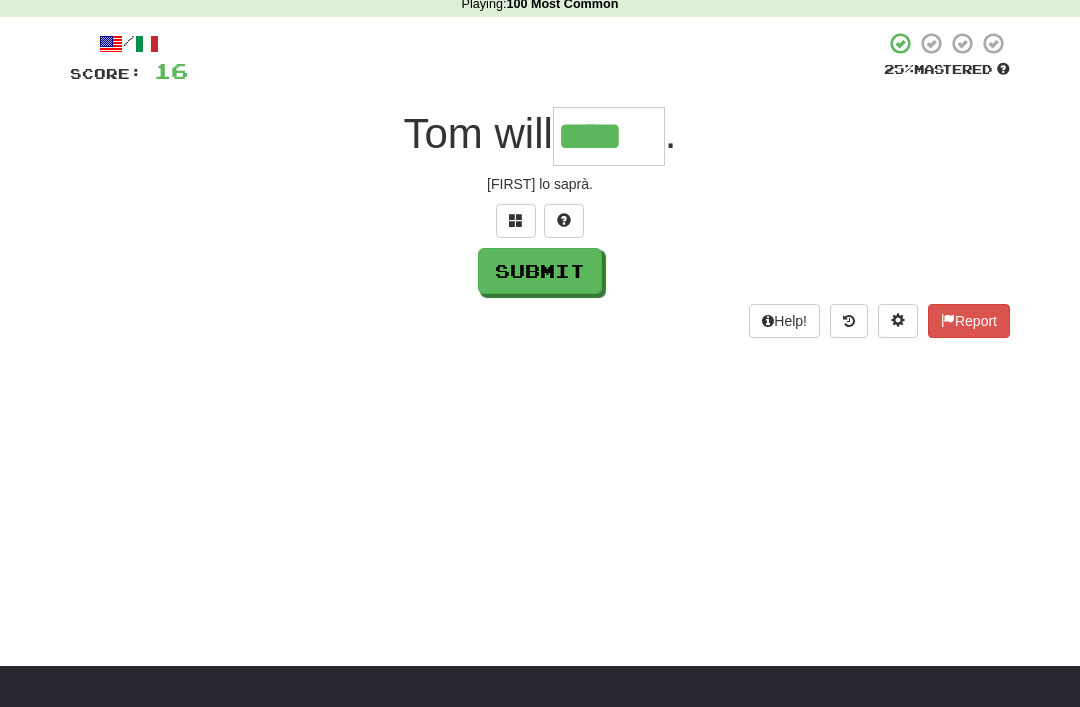 type on "****" 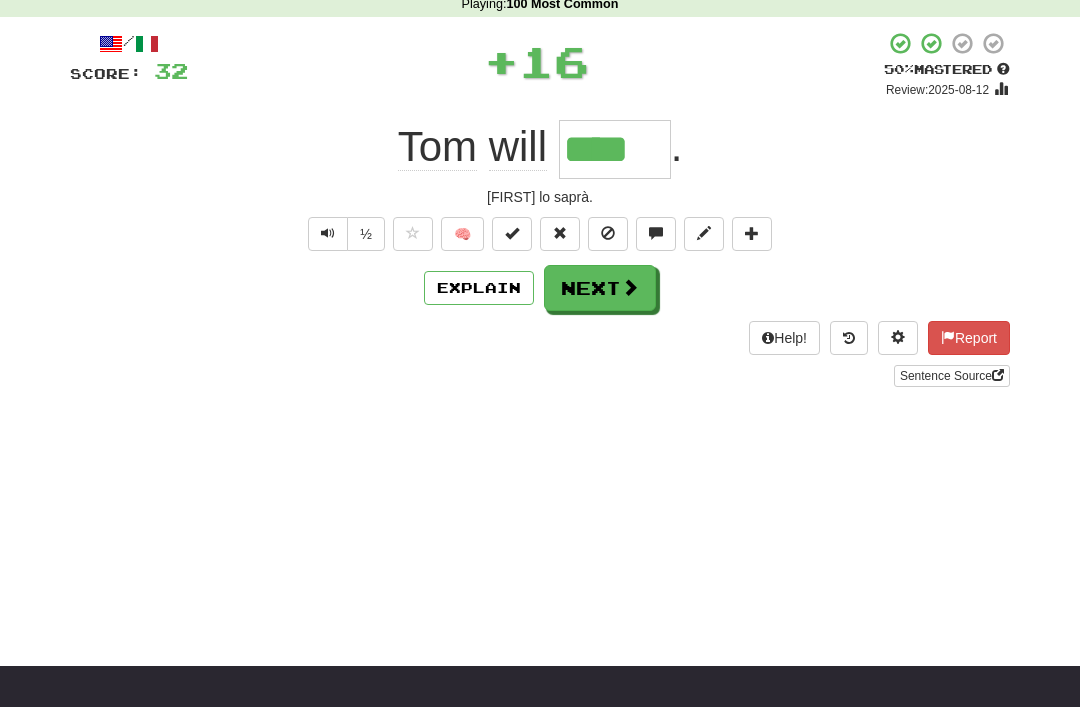 click at bounding box center (630, 287) 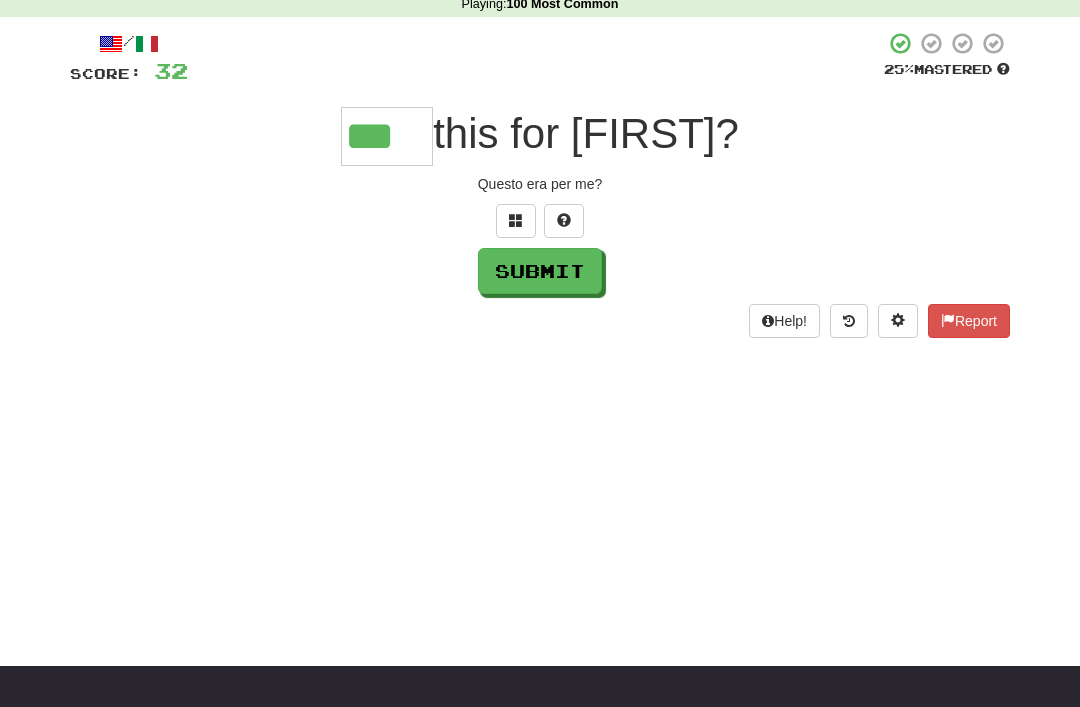 click on "Submit" at bounding box center (540, 271) 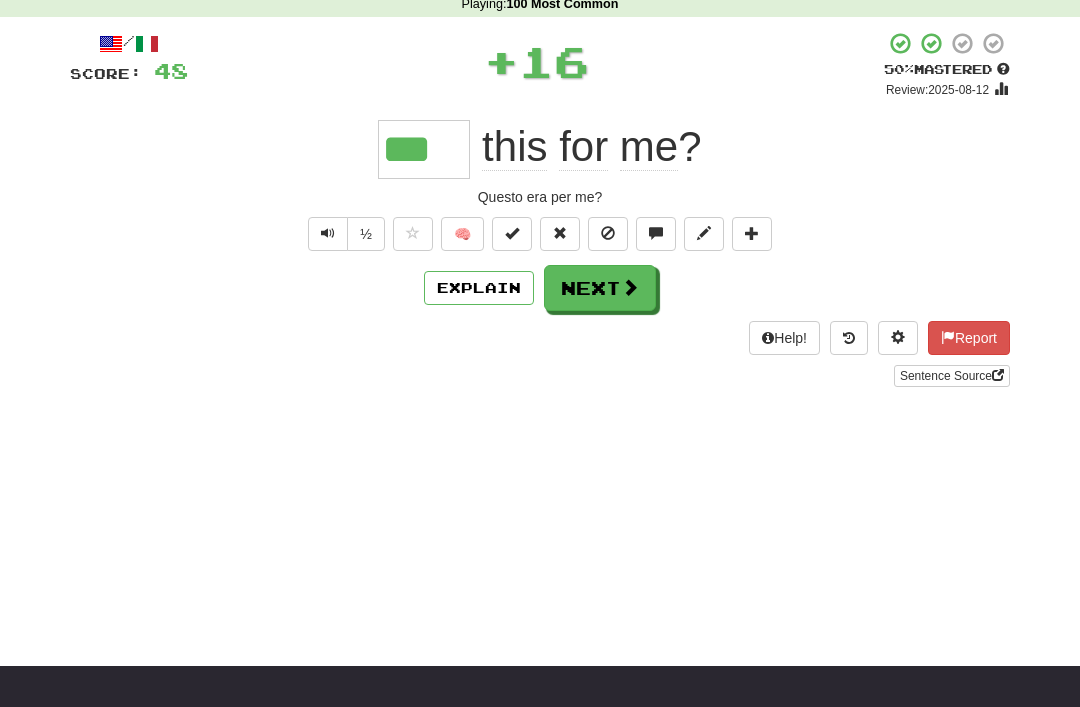 click on "Next" at bounding box center (600, 288) 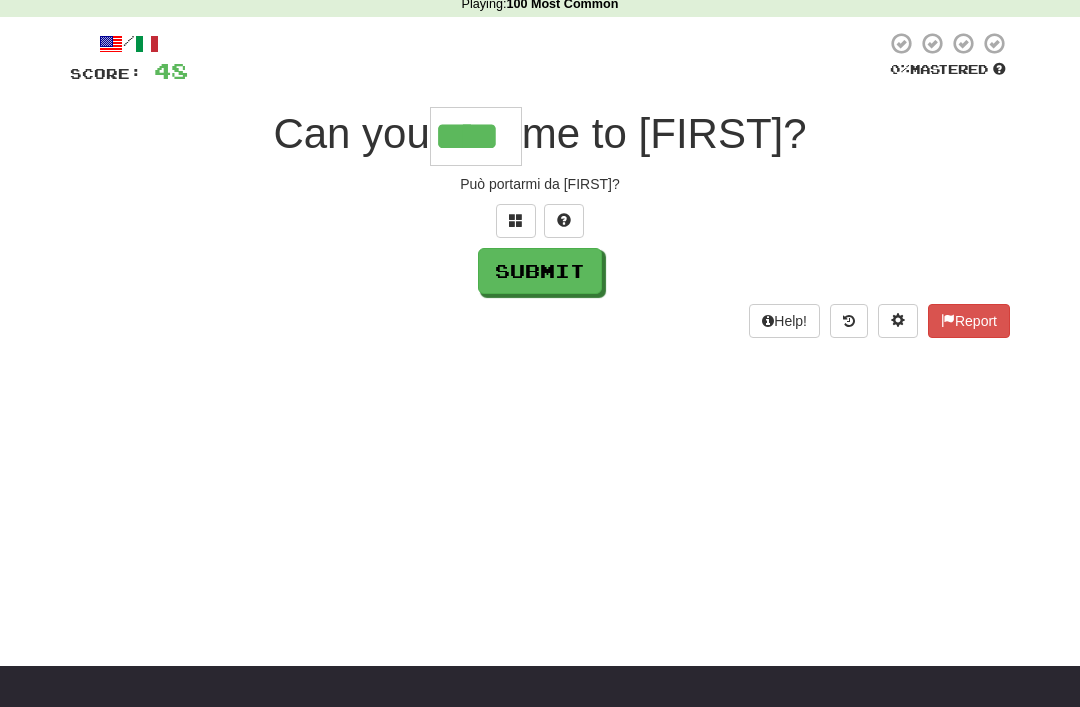 type on "****" 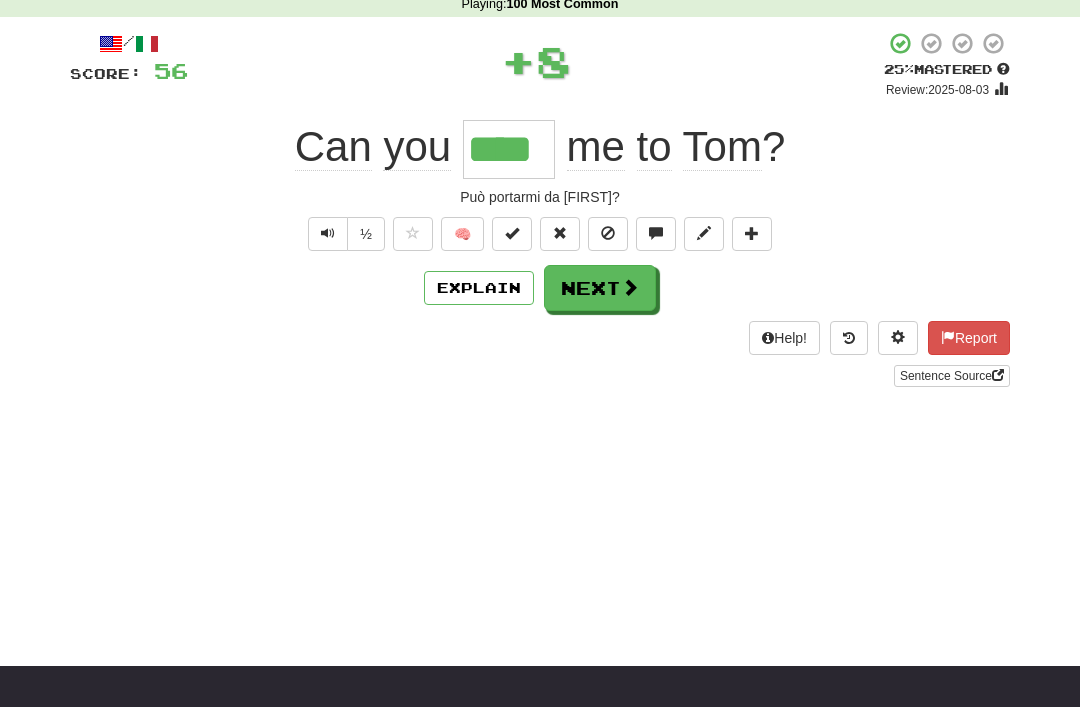 click on "Next" at bounding box center (600, 288) 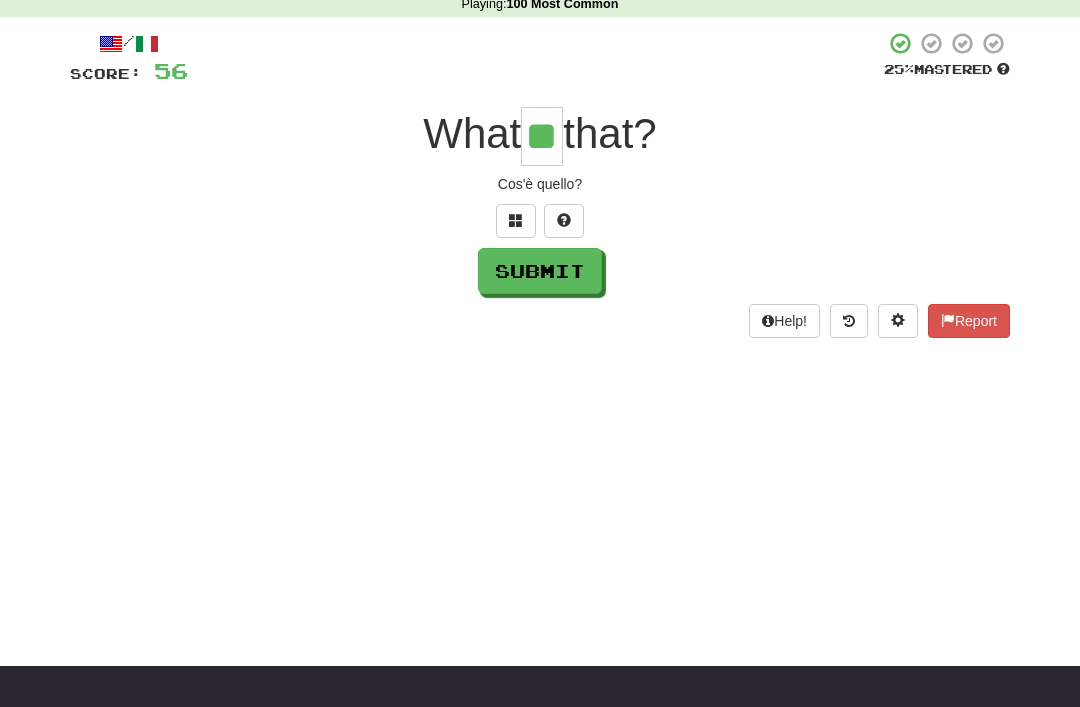 type on "**" 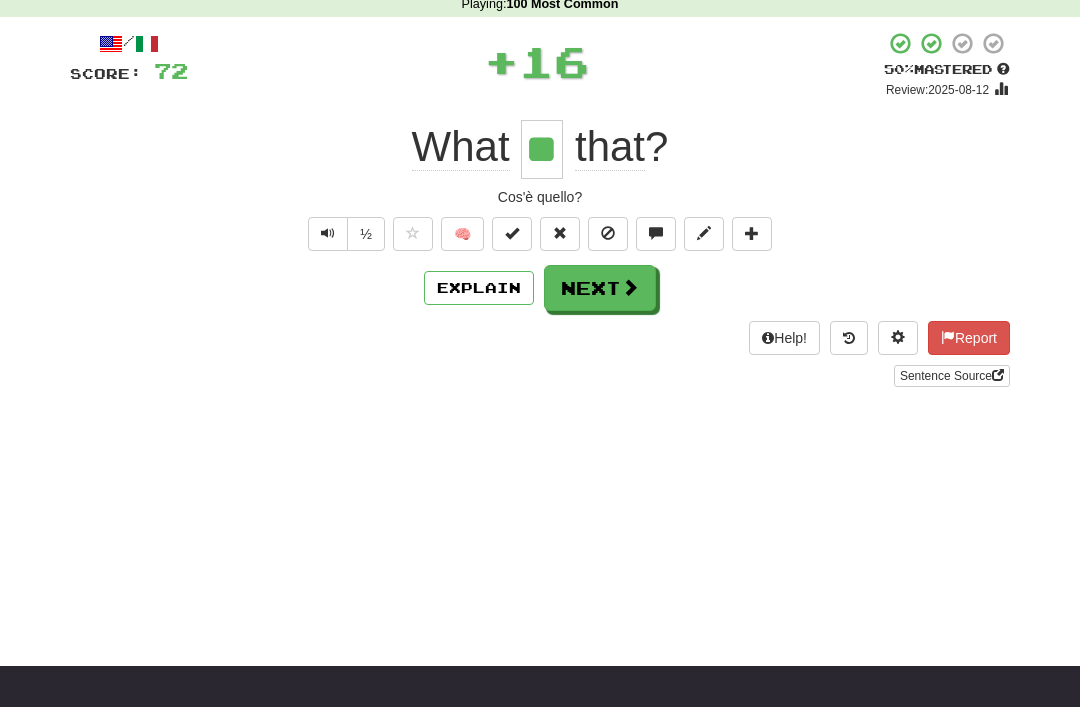 click at bounding box center (630, 287) 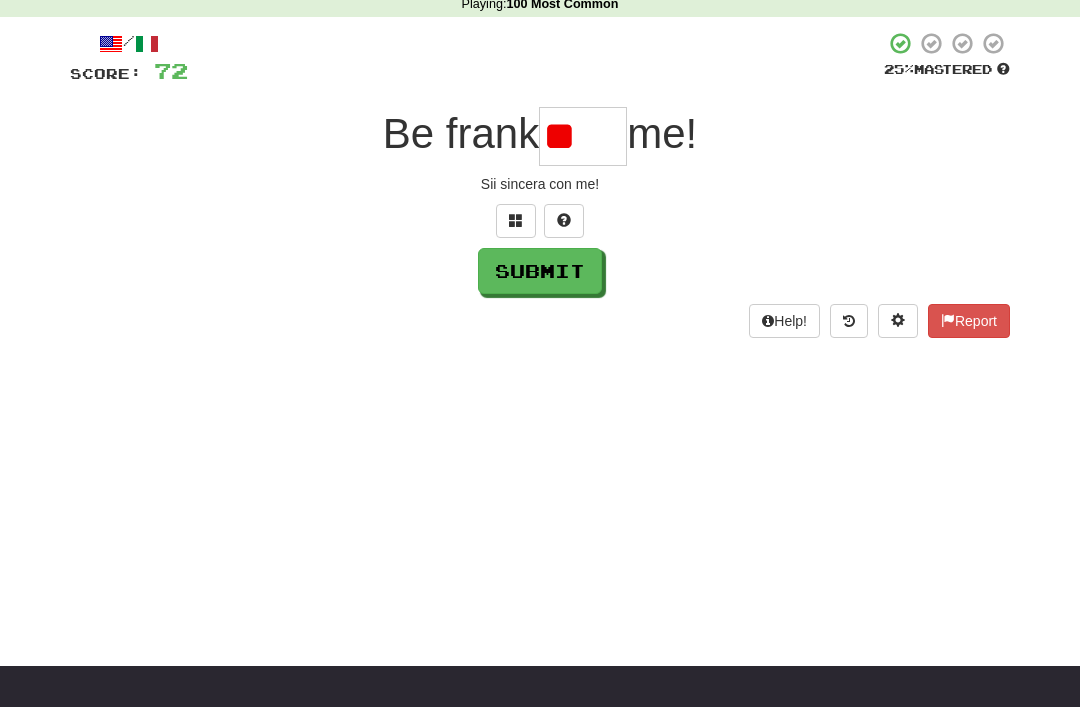 type on "*" 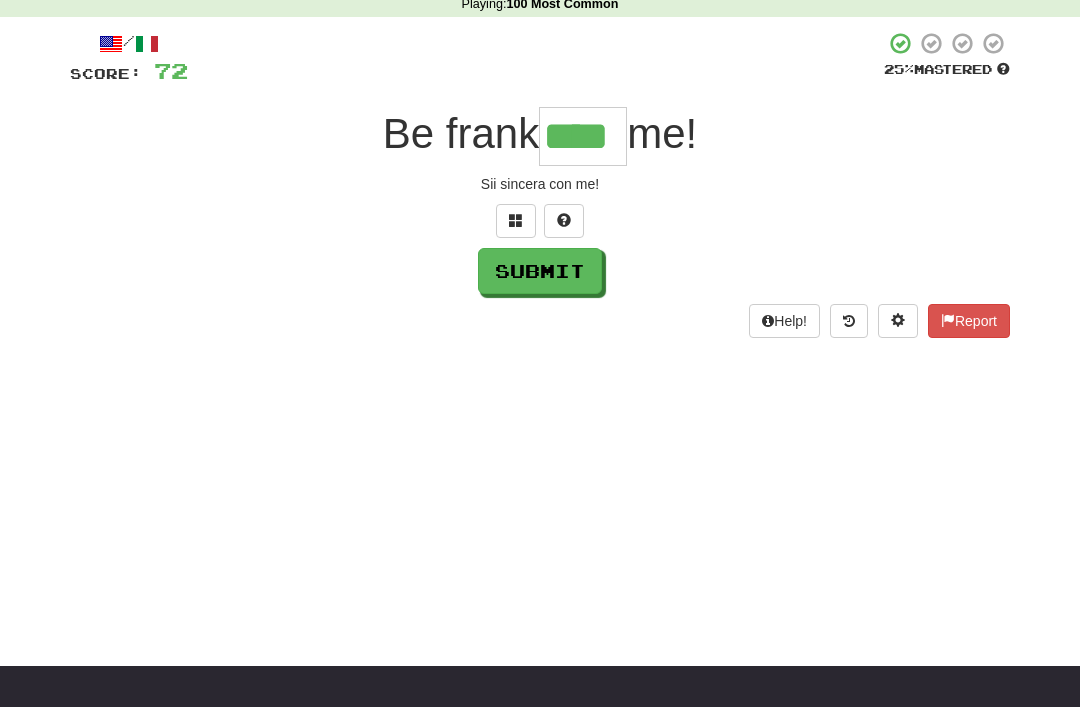type on "****" 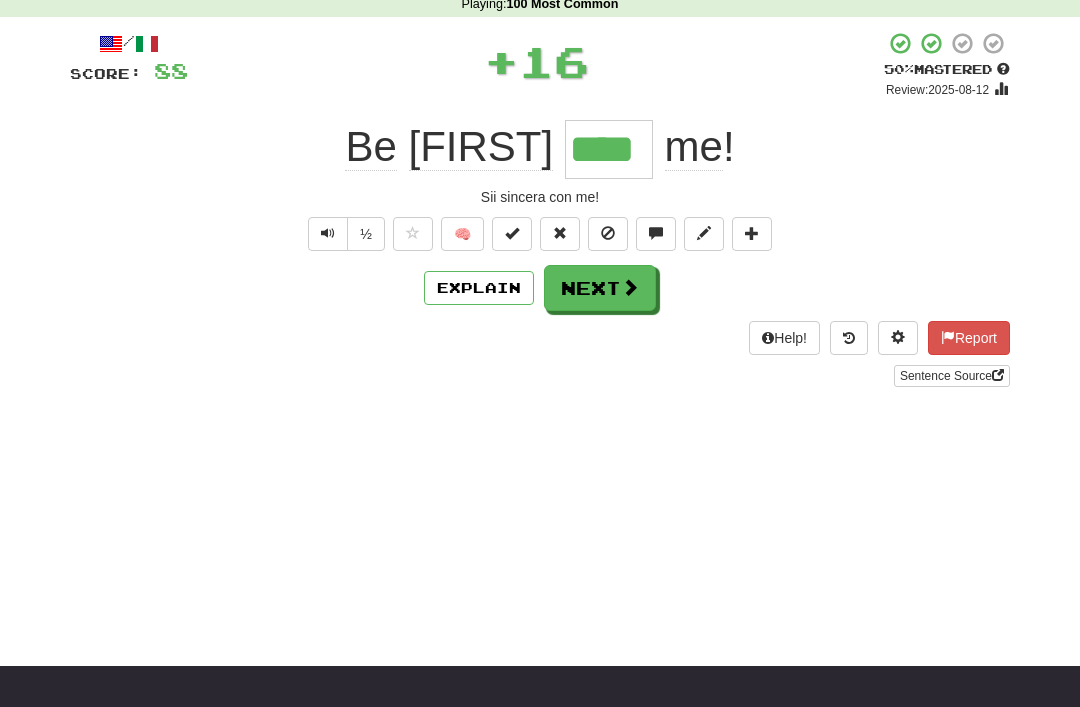 click on "Next" at bounding box center [600, 288] 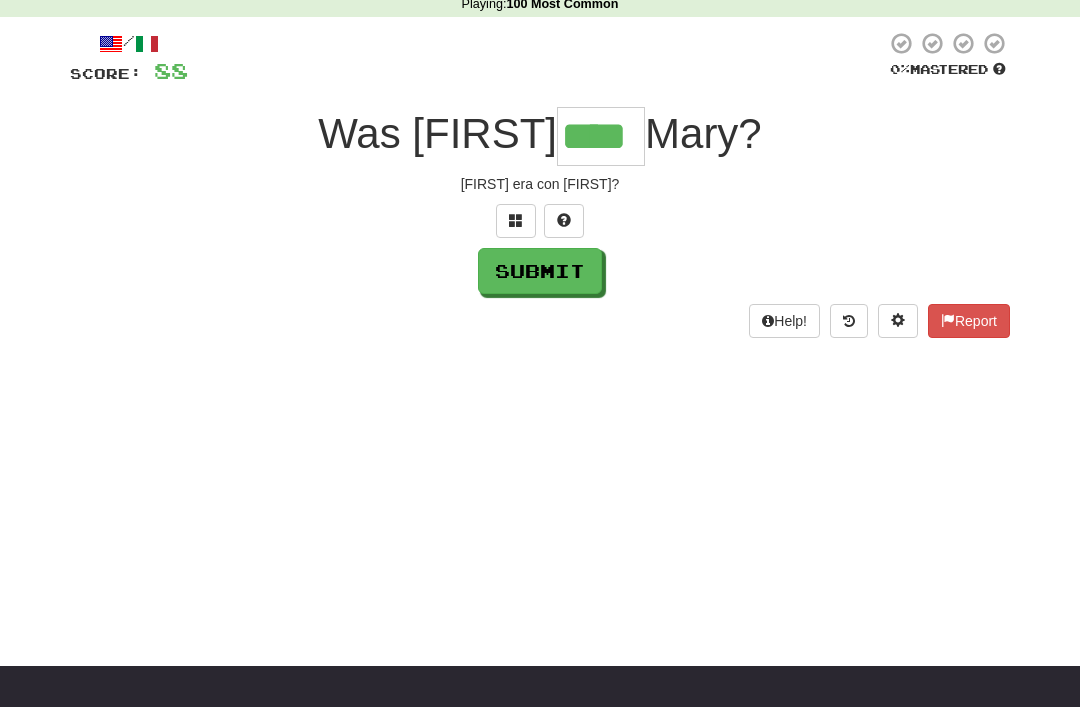 type on "****" 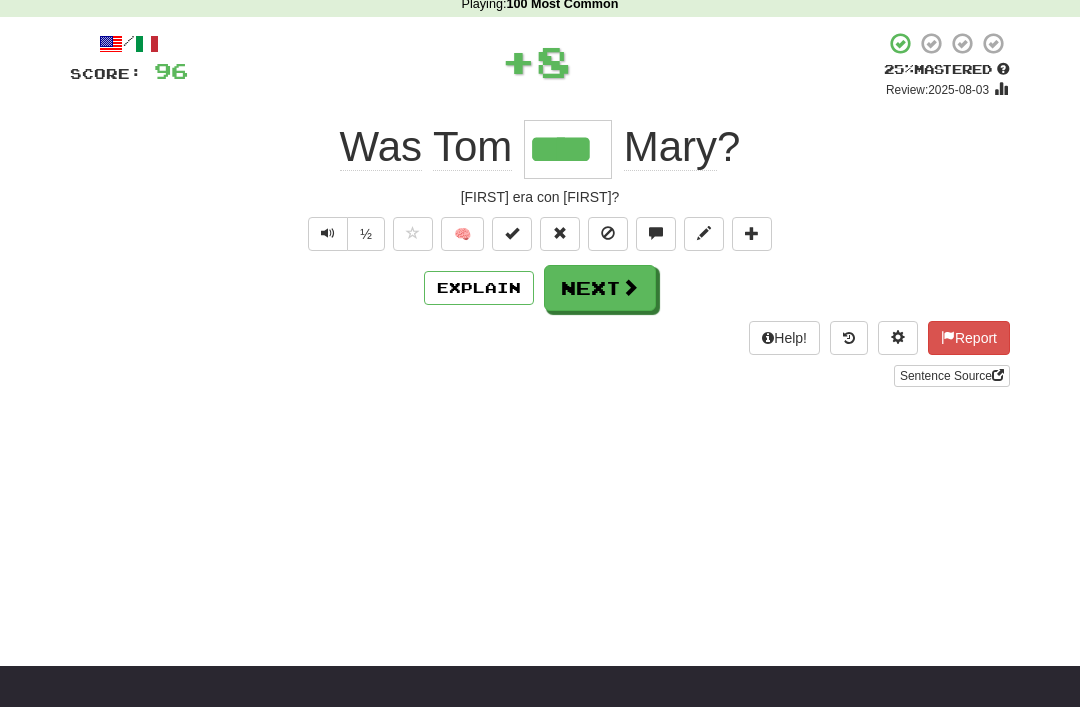 click on "Next" at bounding box center (600, 288) 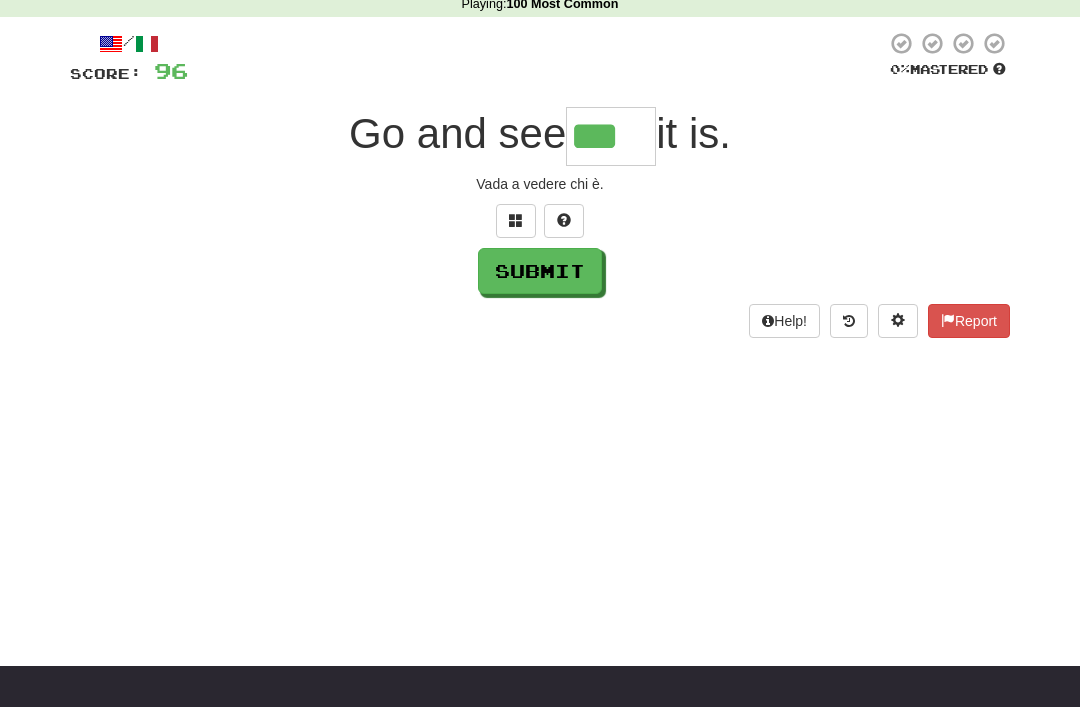 type on "***" 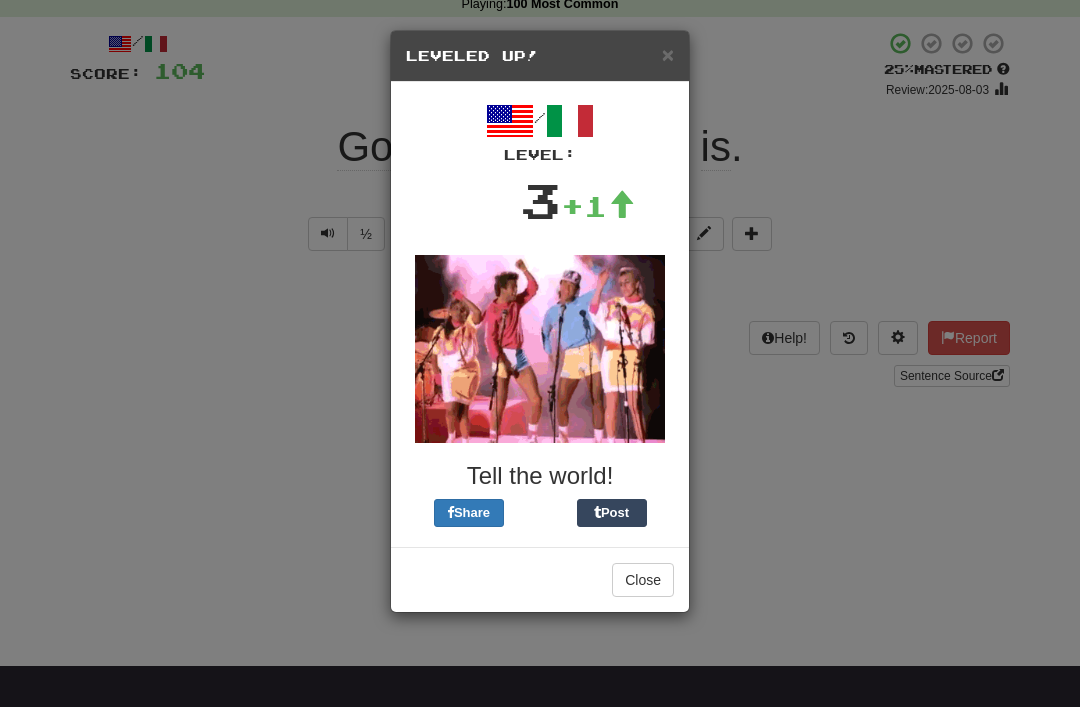 click on "Close" at bounding box center (643, 580) 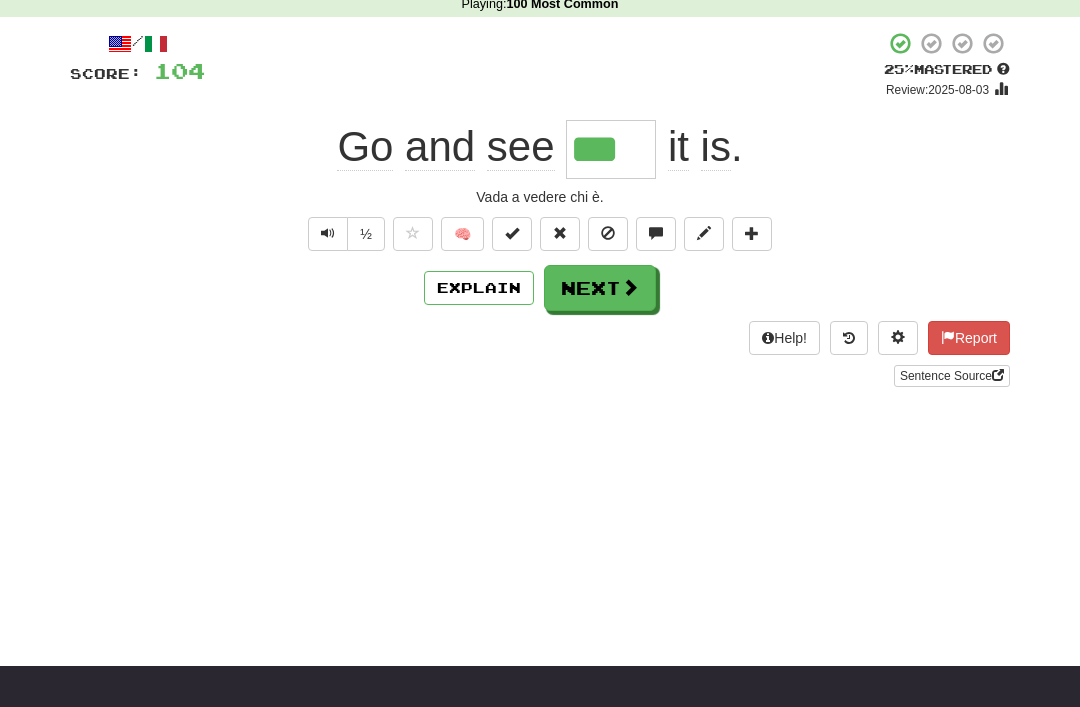click on "Next" at bounding box center (600, 288) 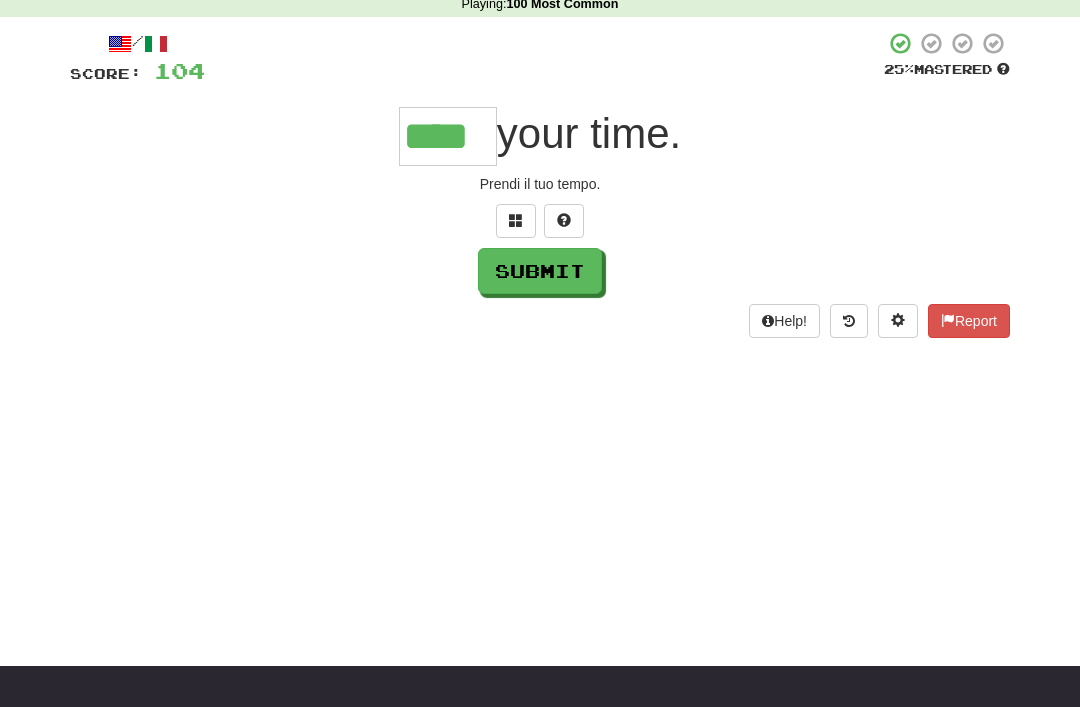 click on "Submit" at bounding box center (540, 271) 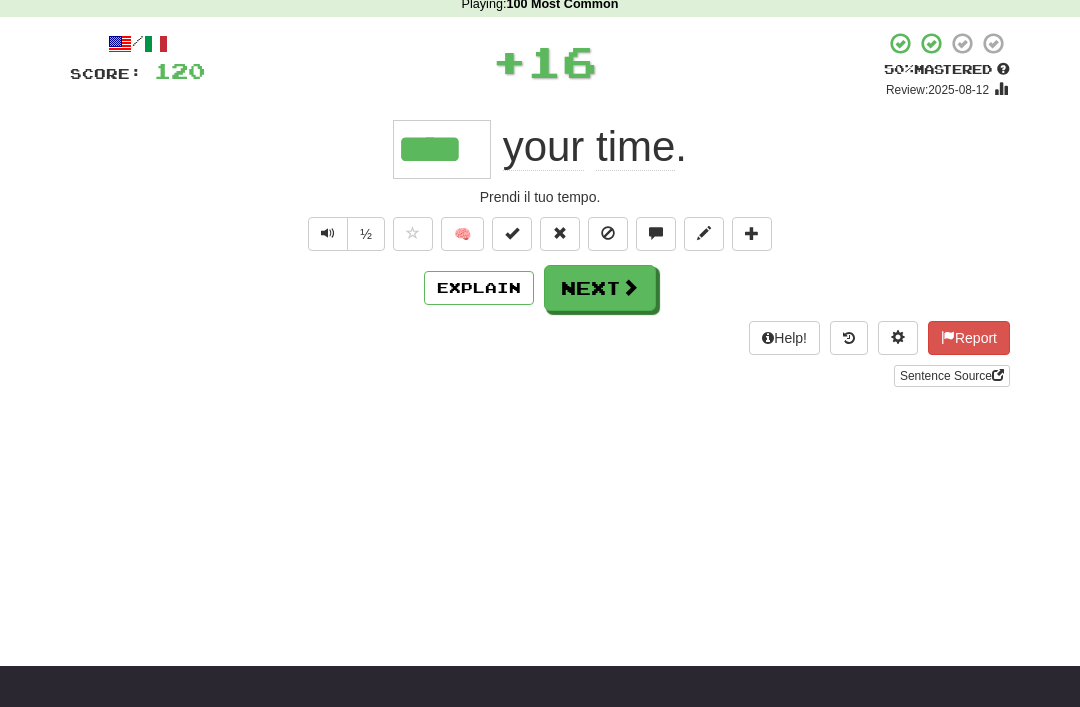 click on "Next" at bounding box center (600, 288) 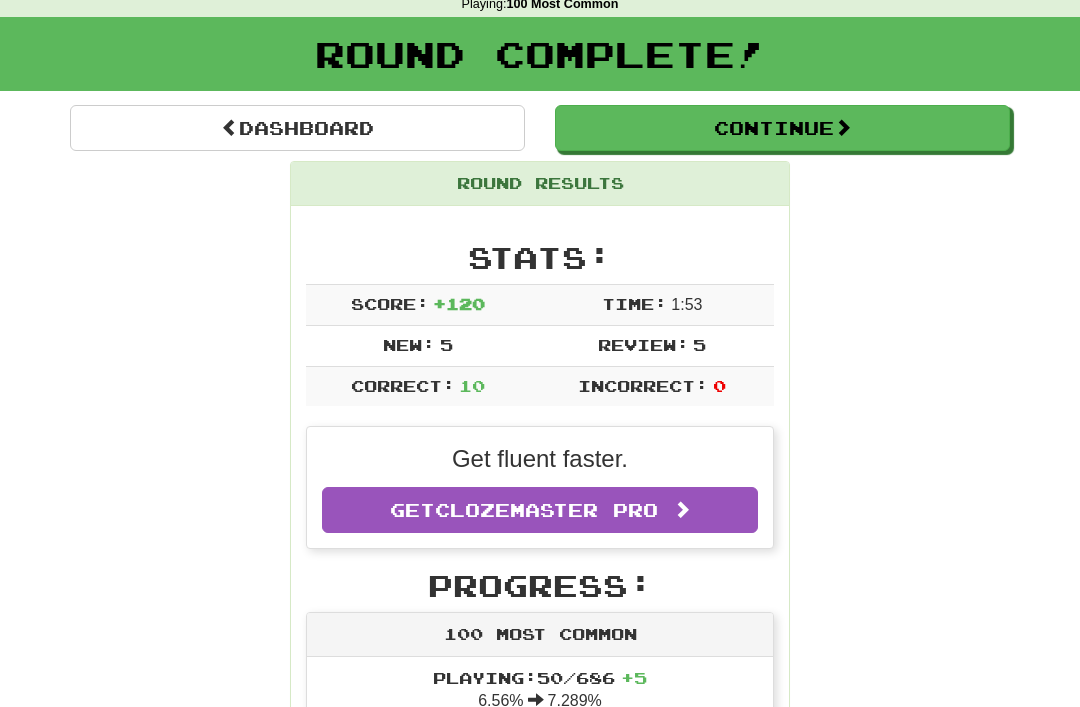 click on "Continue" at bounding box center [782, 128] 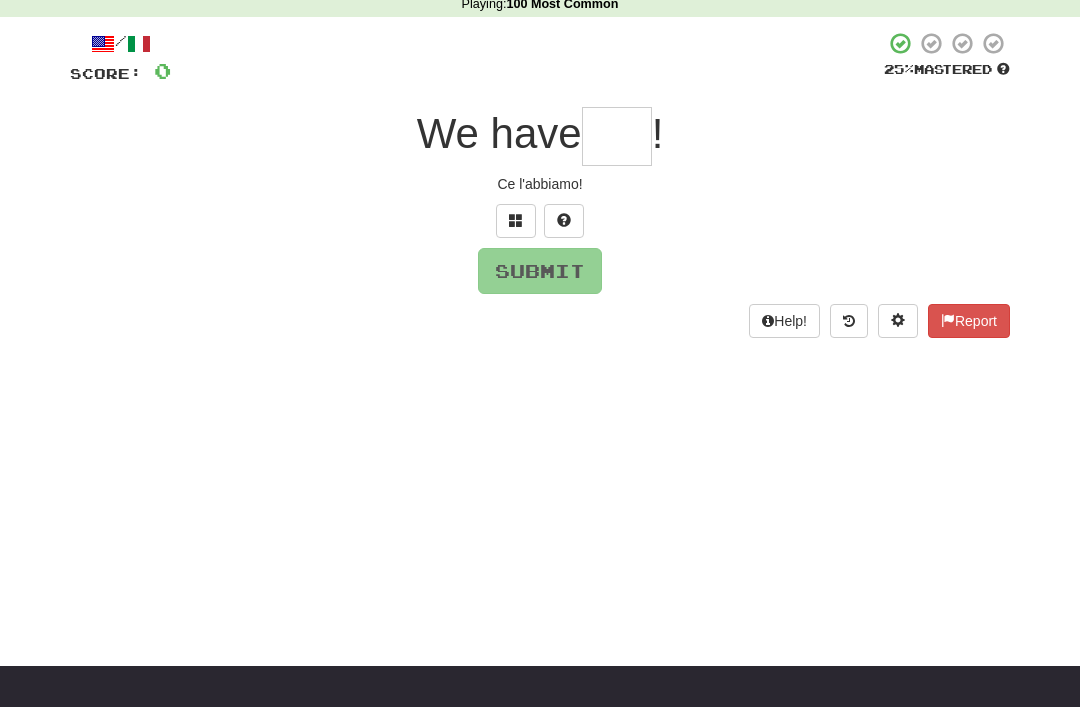 click at bounding box center (617, 136) 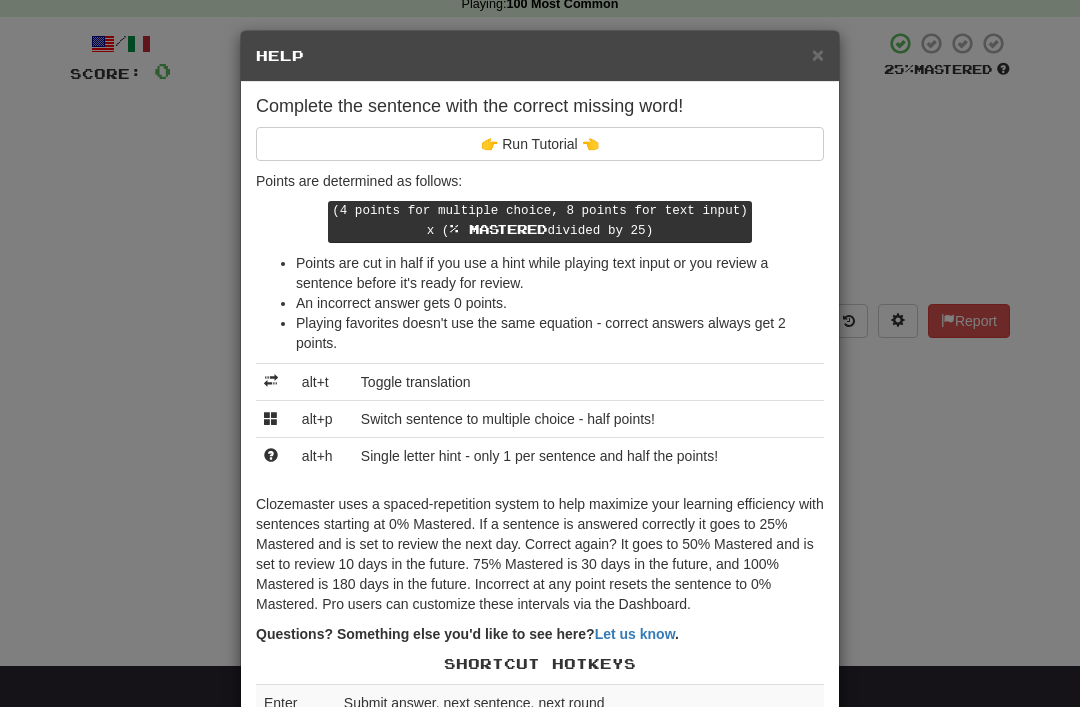 click on "× Help Complete the sentence with the correct missing word! 👉 Run Tutorial 👈 Points are determined as follows: (4 points for multiple choice, 8 points for text input)  x ( % Mastered  divided by 25) Points are cut in half if you use a hint while playing text input or you review a sentence before it's ready for review. An incorrect answer gets 0 points. Playing favorites doesn't use the same equation - correct answers always get 2 points. alt+t Toggle translation alt+p Switch sentence to multiple choice - half points! alt+h Single letter hint - only 1 per sentence and half the points! Questions? Something else you'd like to see here?  Let us know . Shortcut Hotkeys Enter Submit answer, next sentence, next round 1-4 Select multiple choice answer ctl+Space Replay audio (when available) ctl+Enter Record audio (for speaking) alt+a Add current sentence to a collection   Pro! alt+c Open collection search  Pro! alt+d Edit current sentence  Pro! alt+g Toggle grammar after answering (when available) alt+e alt+f" at bounding box center [540, 353] 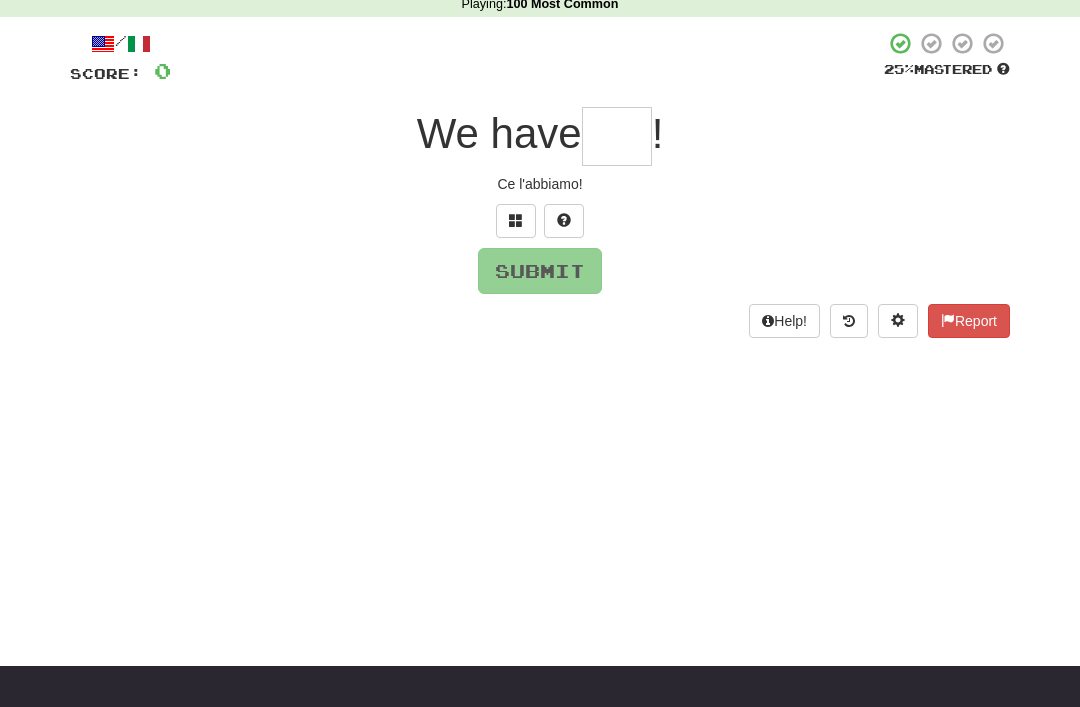 click at bounding box center (564, 221) 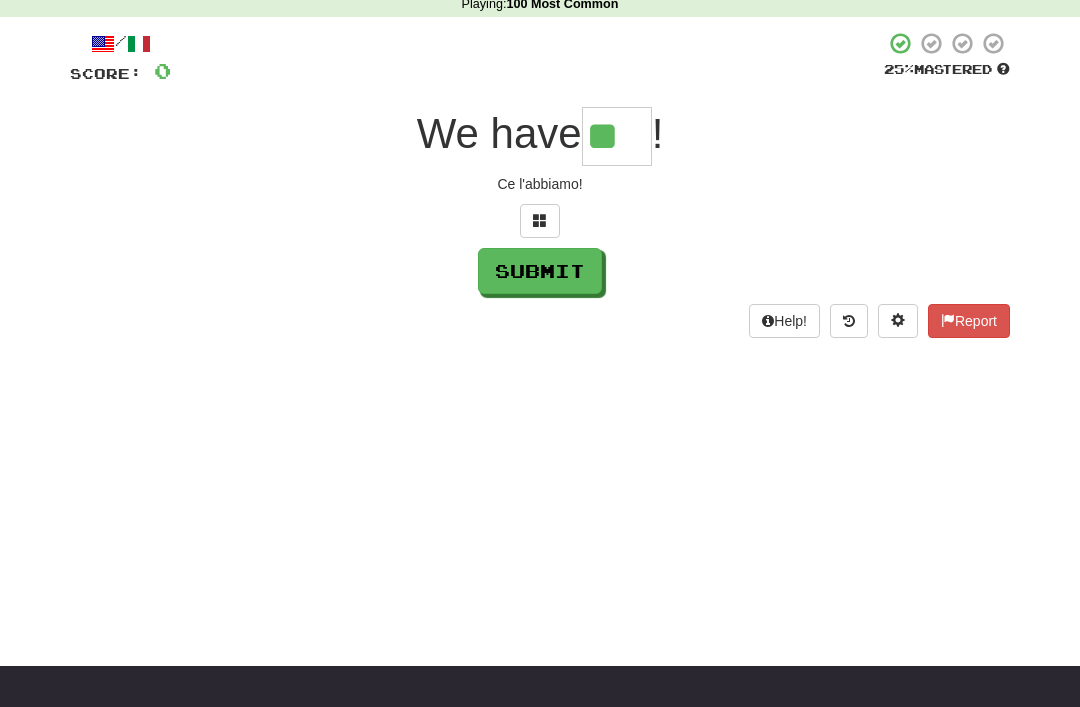 click on "Submit" at bounding box center (540, 271) 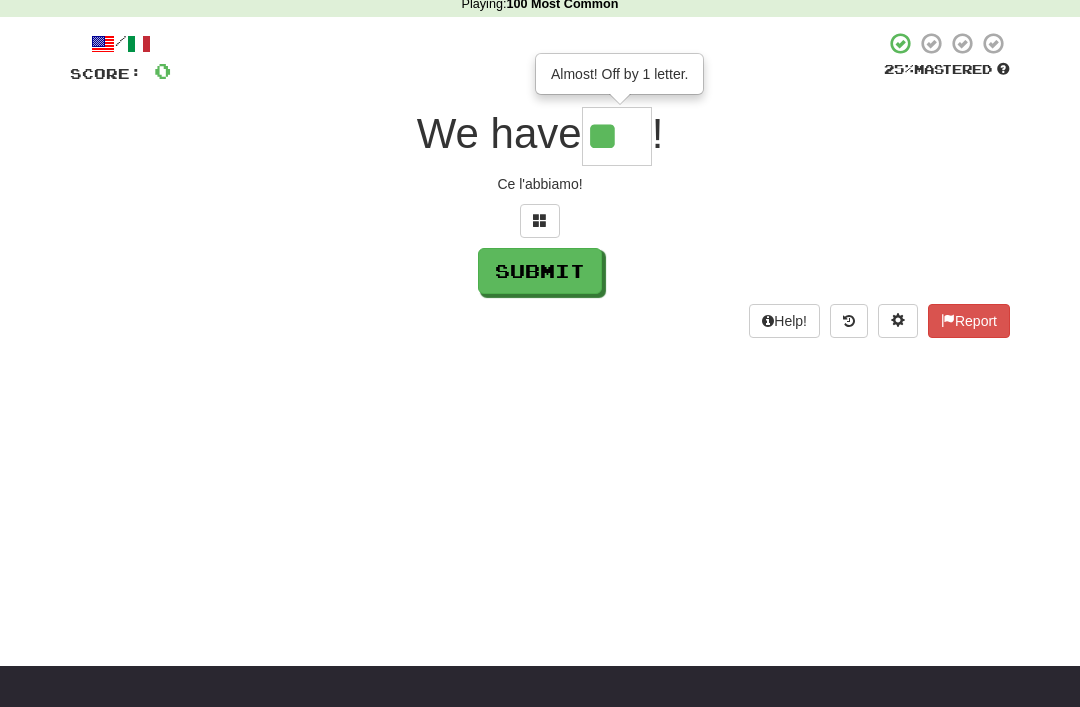 click on "Submit" at bounding box center [540, 271] 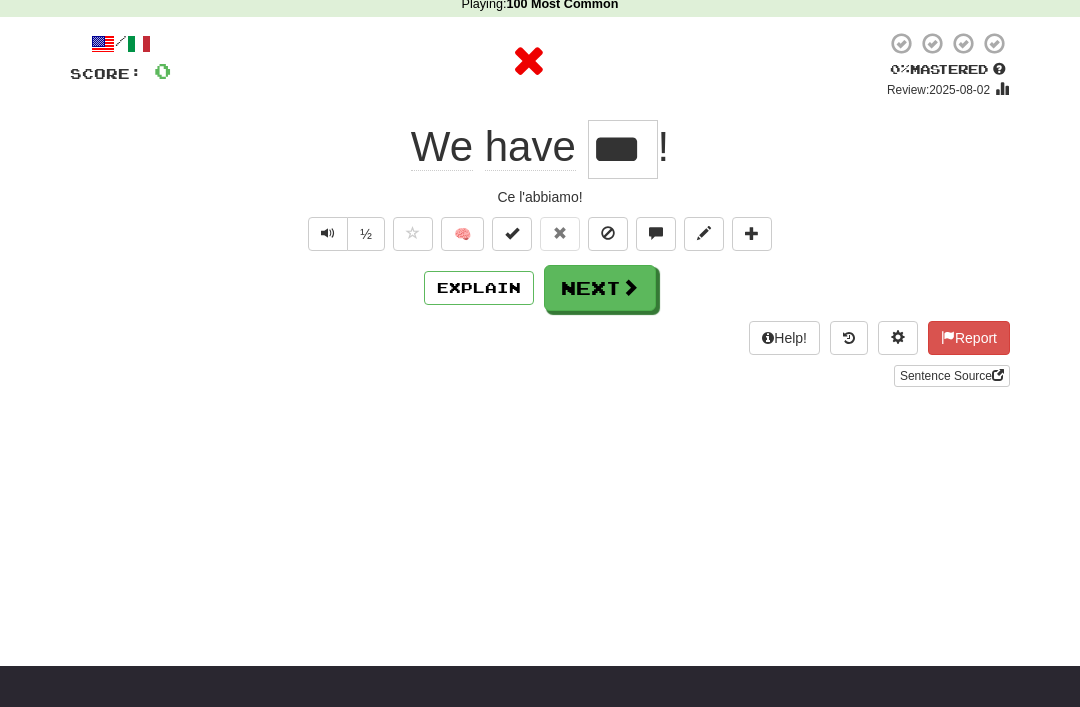 click at bounding box center (630, 287) 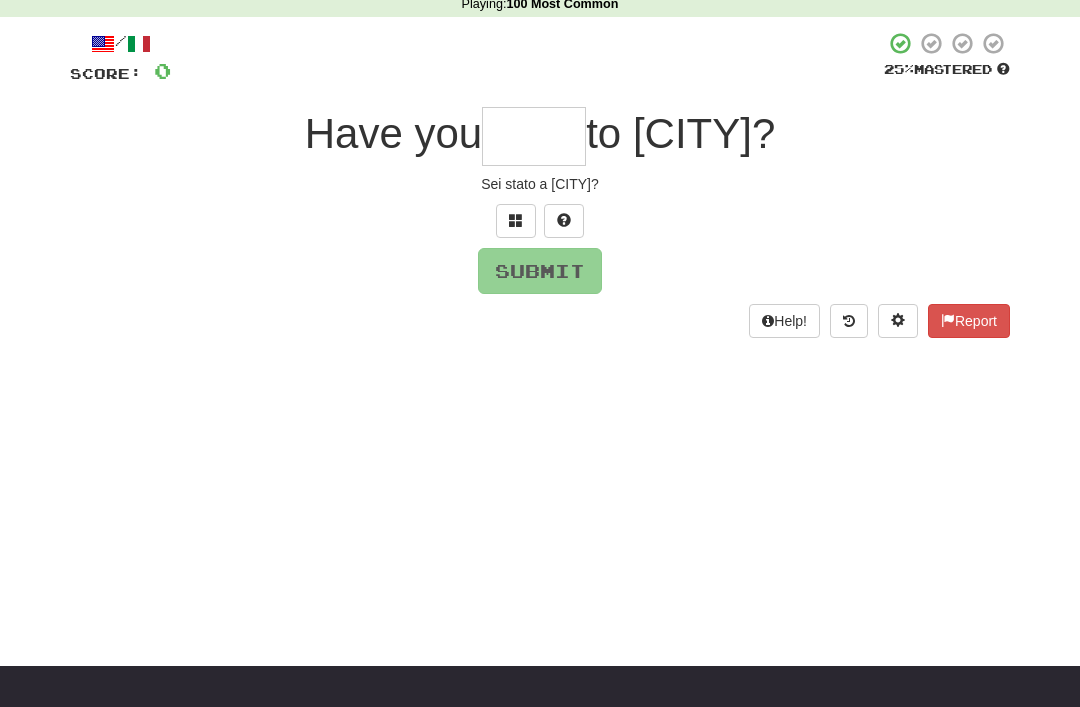 type on "*" 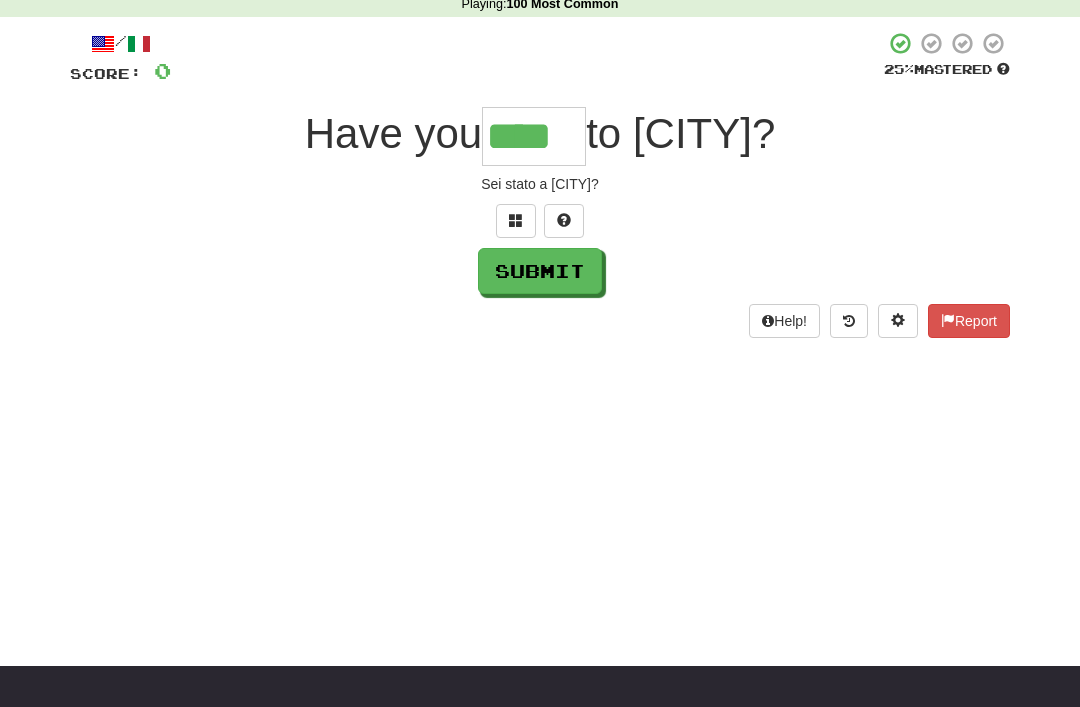 type on "****" 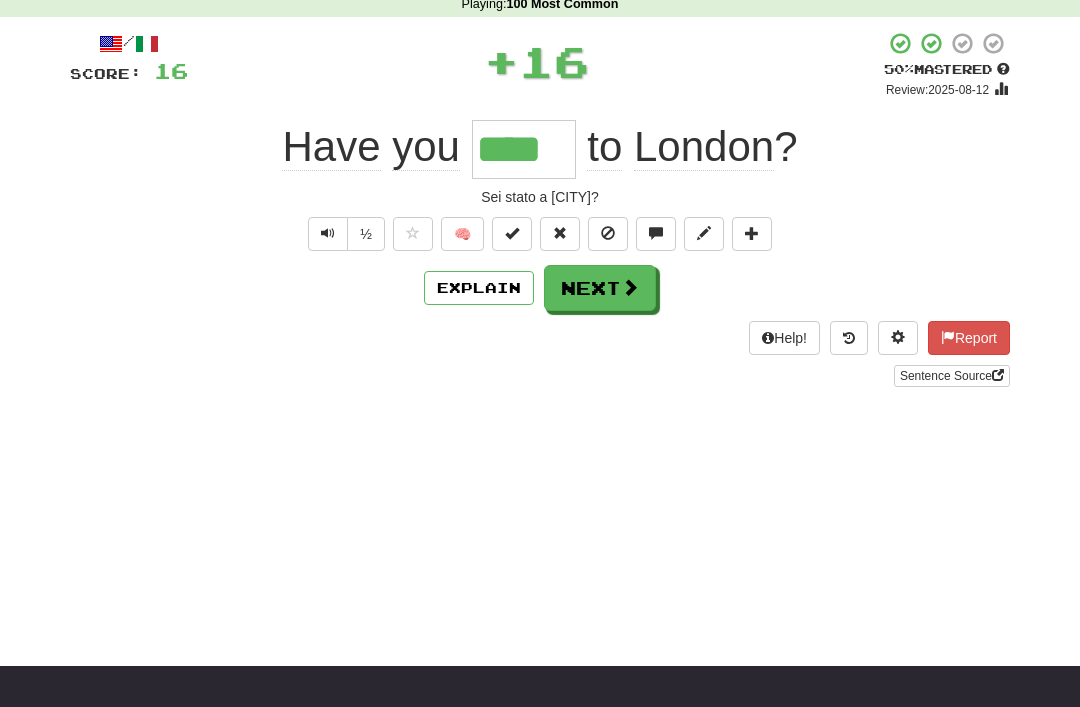click at bounding box center (630, 287) 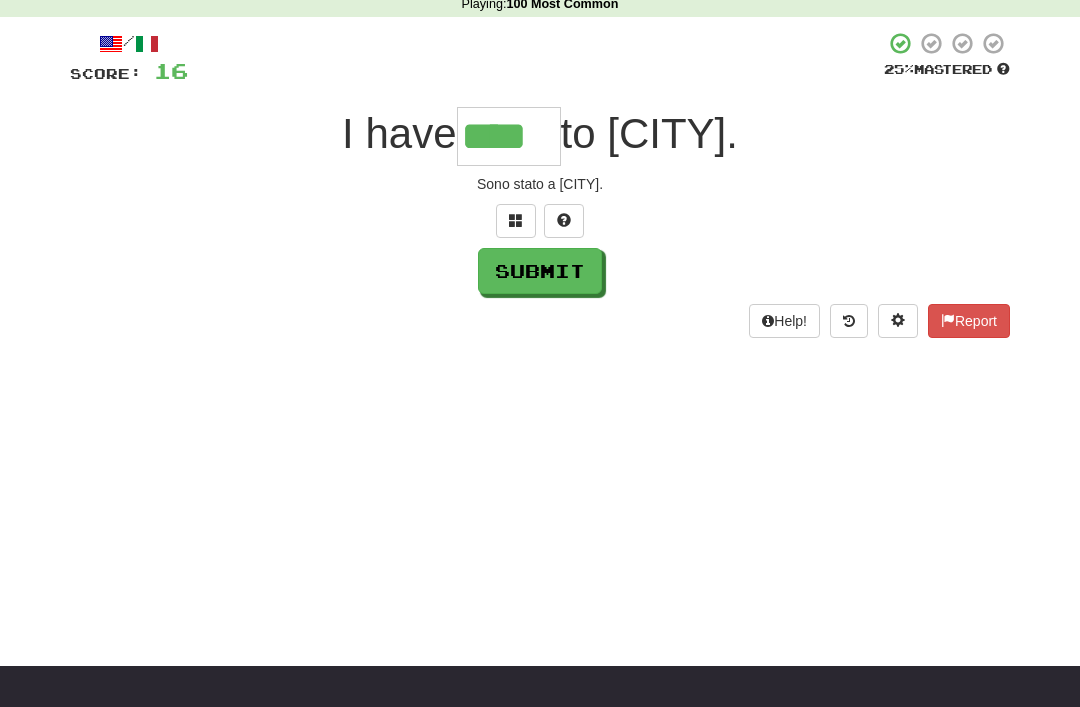 type on "****" 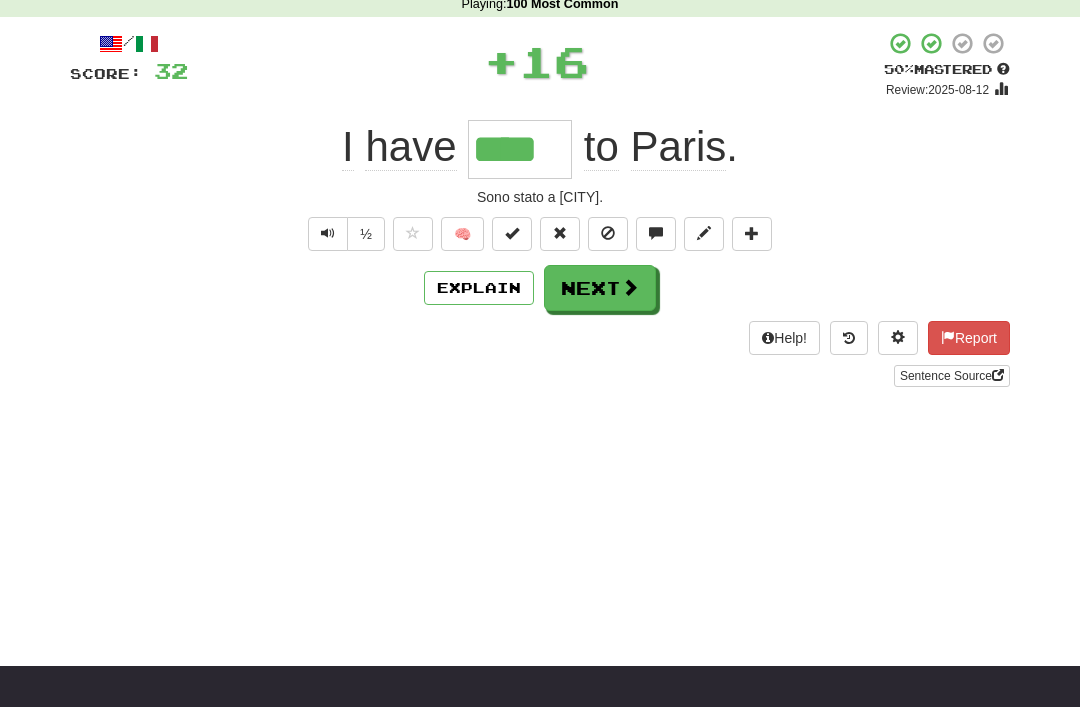 click on "Next" at bounding box center [600, 288] 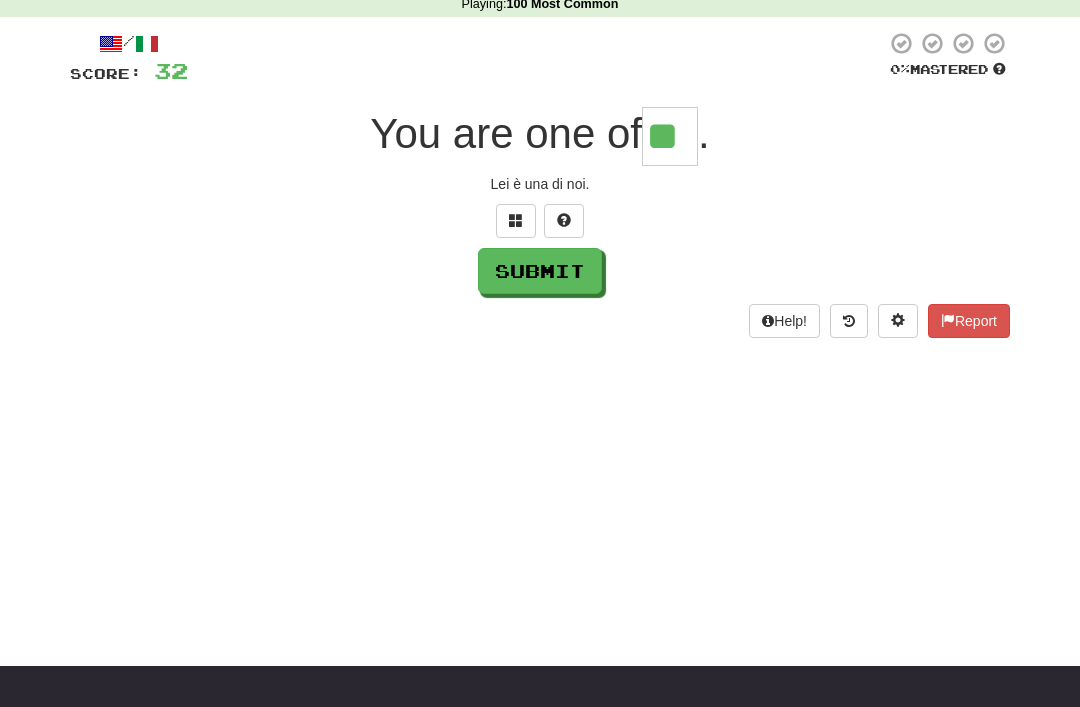 type on "**" 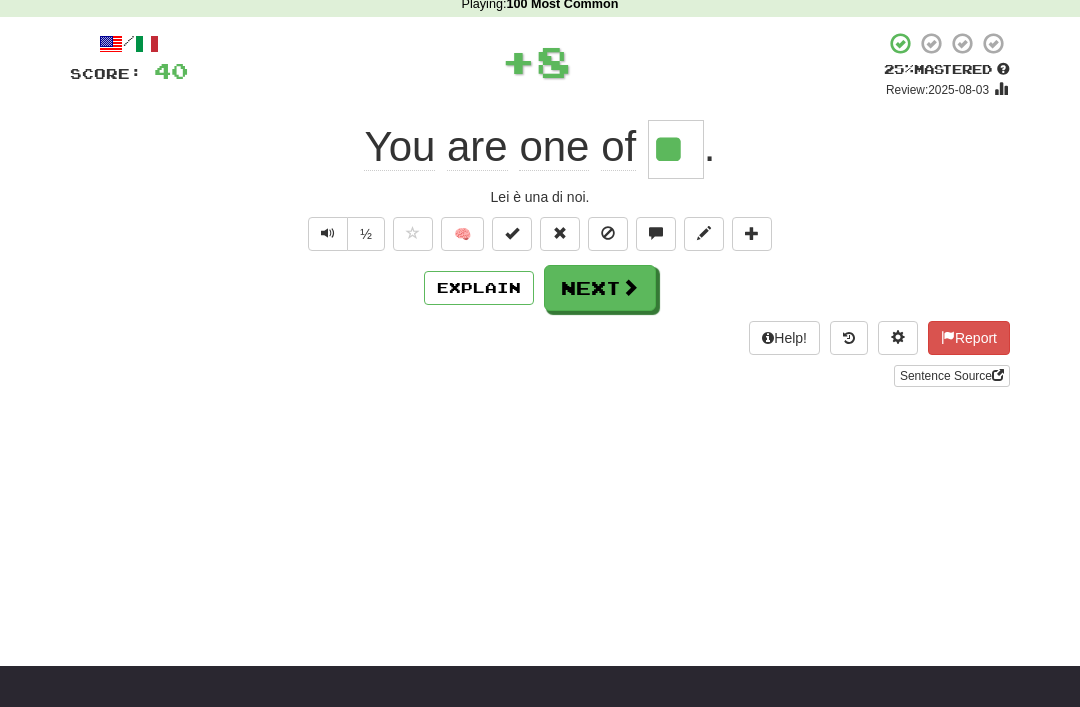 click at bounding box center (630, 287) 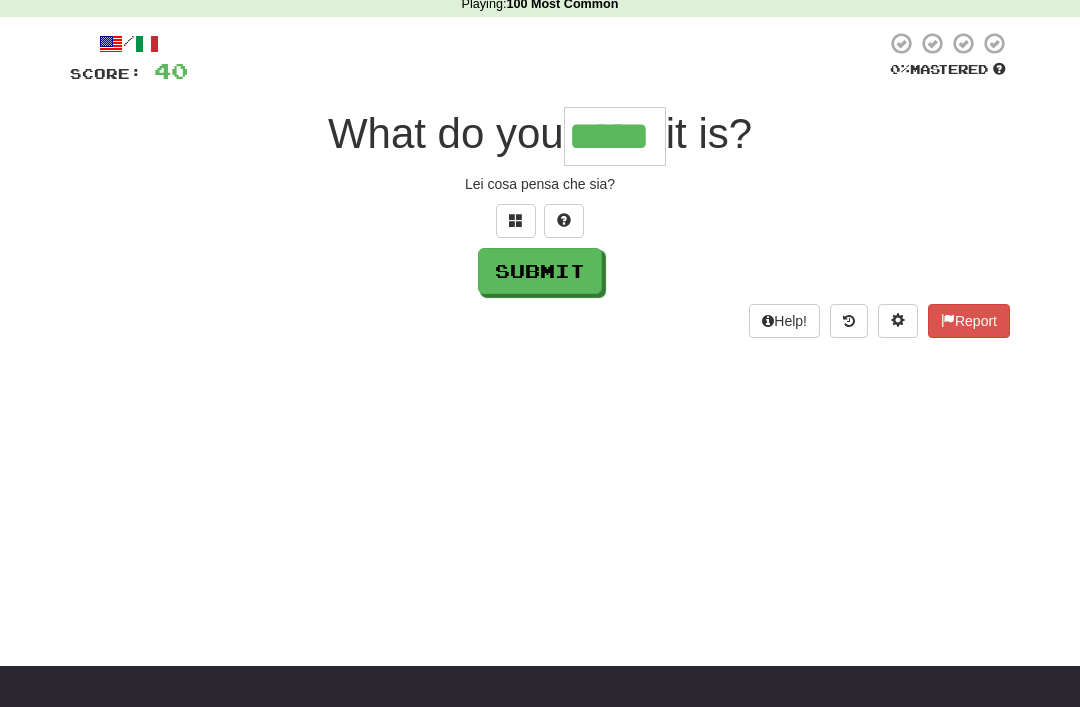 type on "*****" 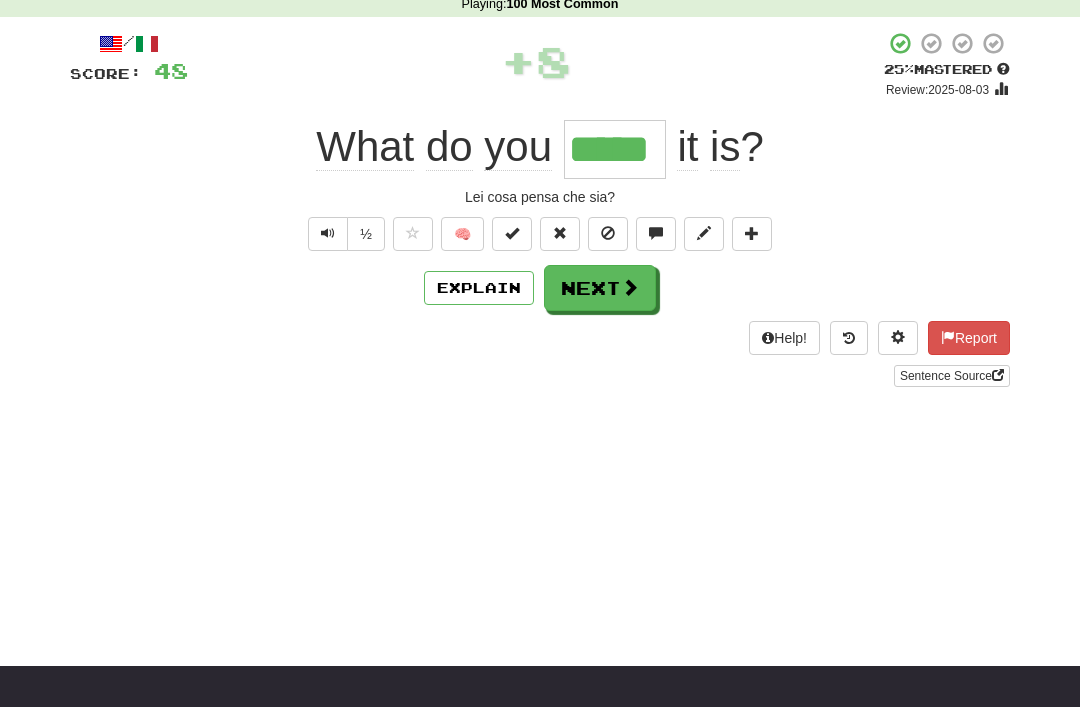 click on "Next" at bounding box center (600, 288) 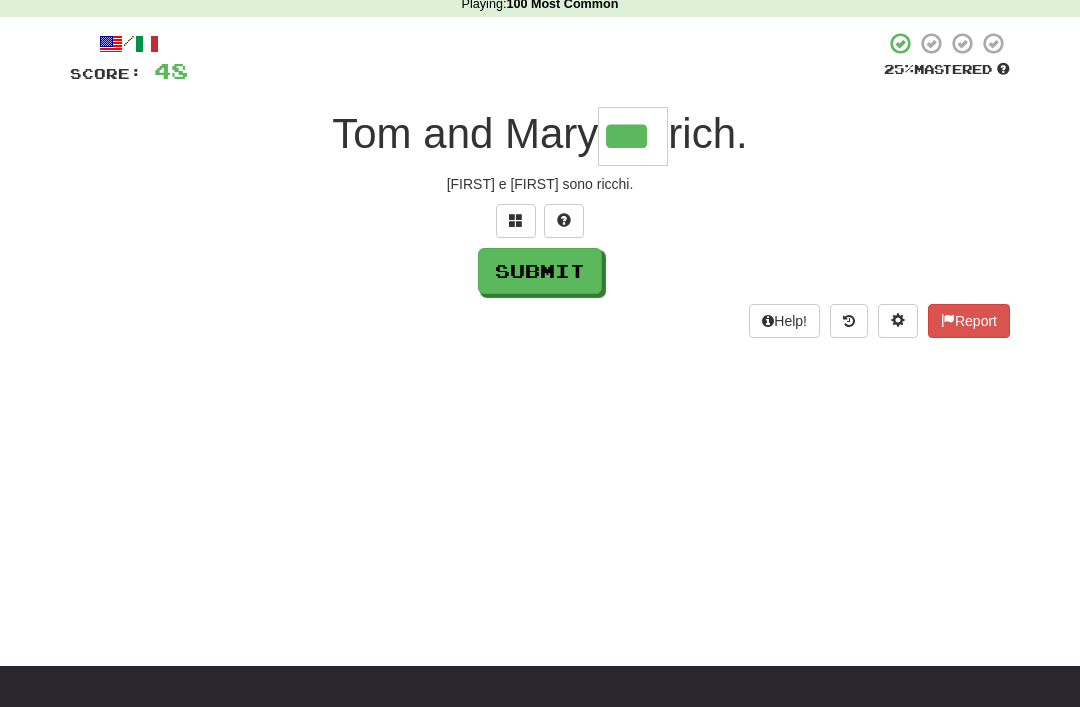 type on "***" 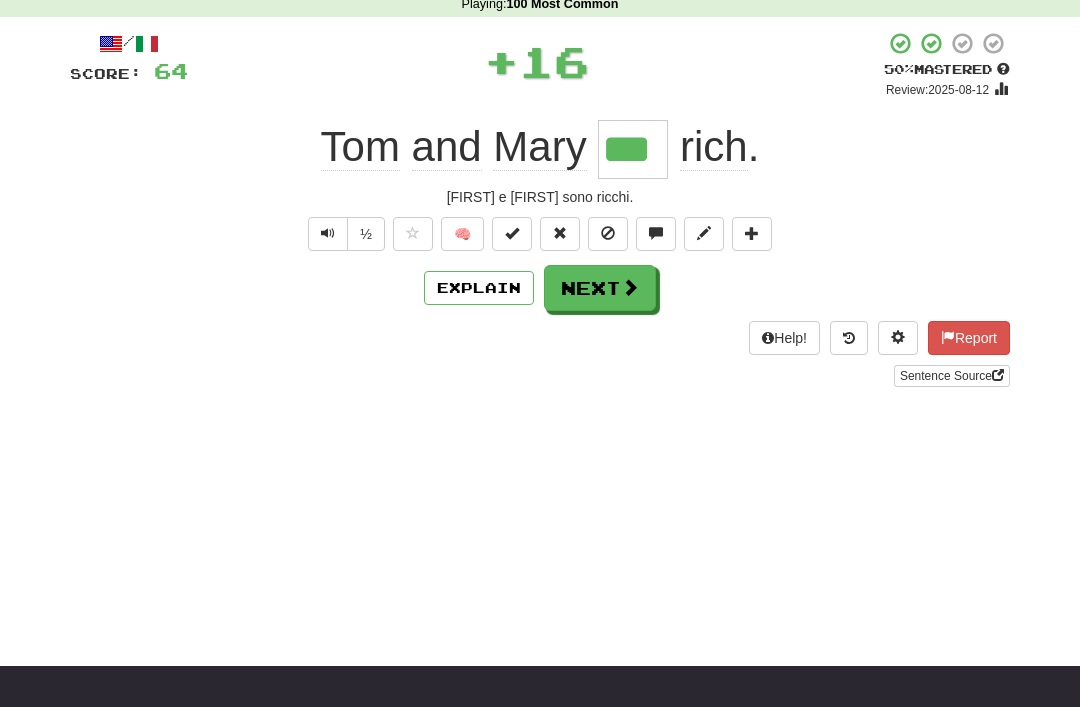 click on "Next" at bounding box center [600, 288] 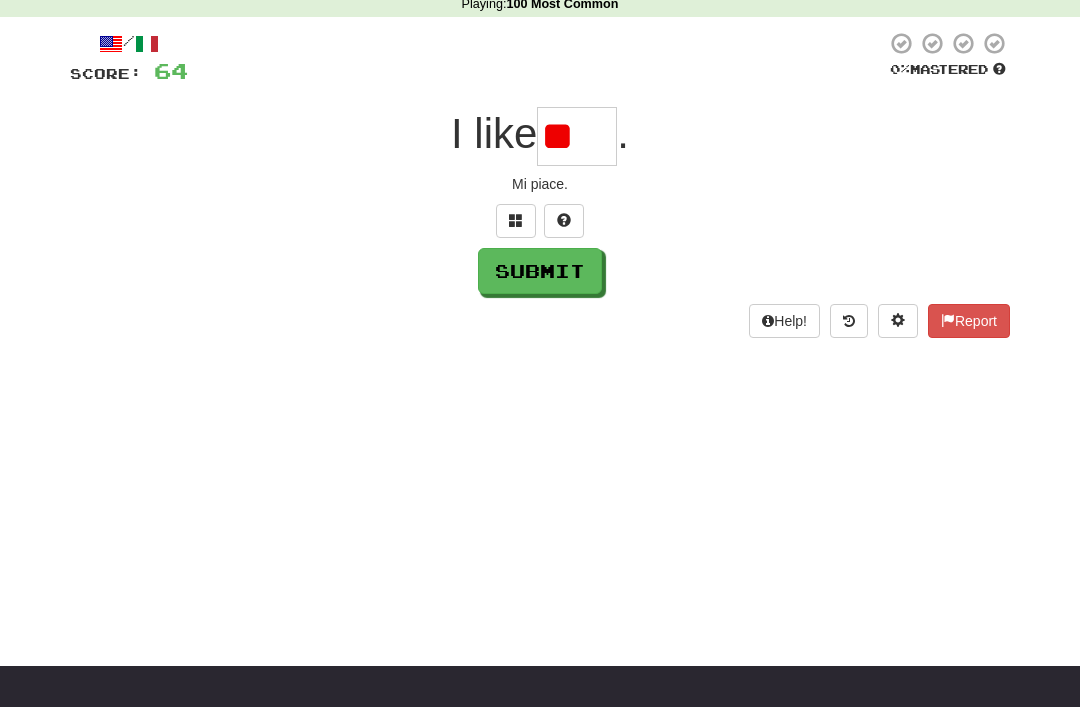 type on "*" 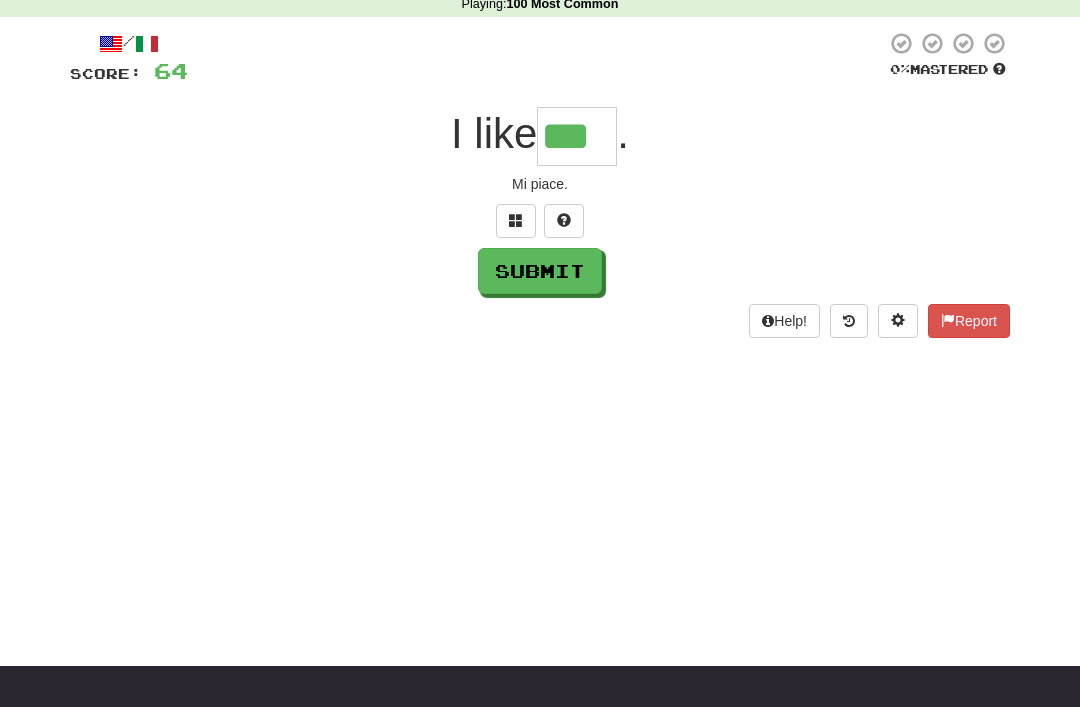 type on "***" 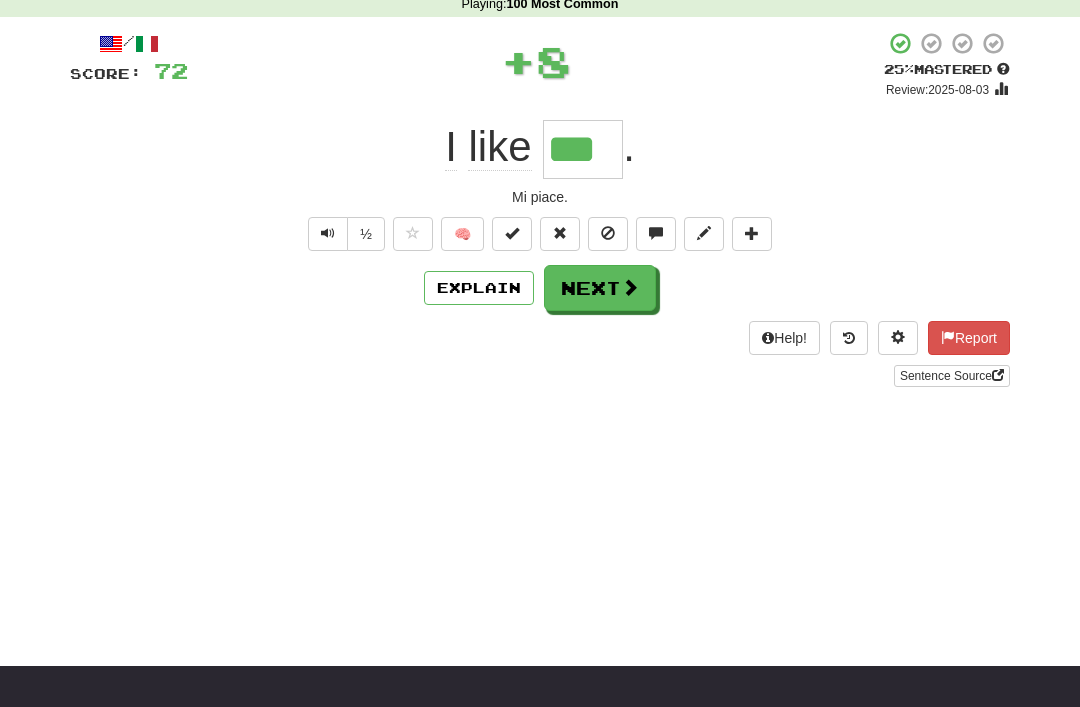 click on "Next" at bounding box center (600, 288) 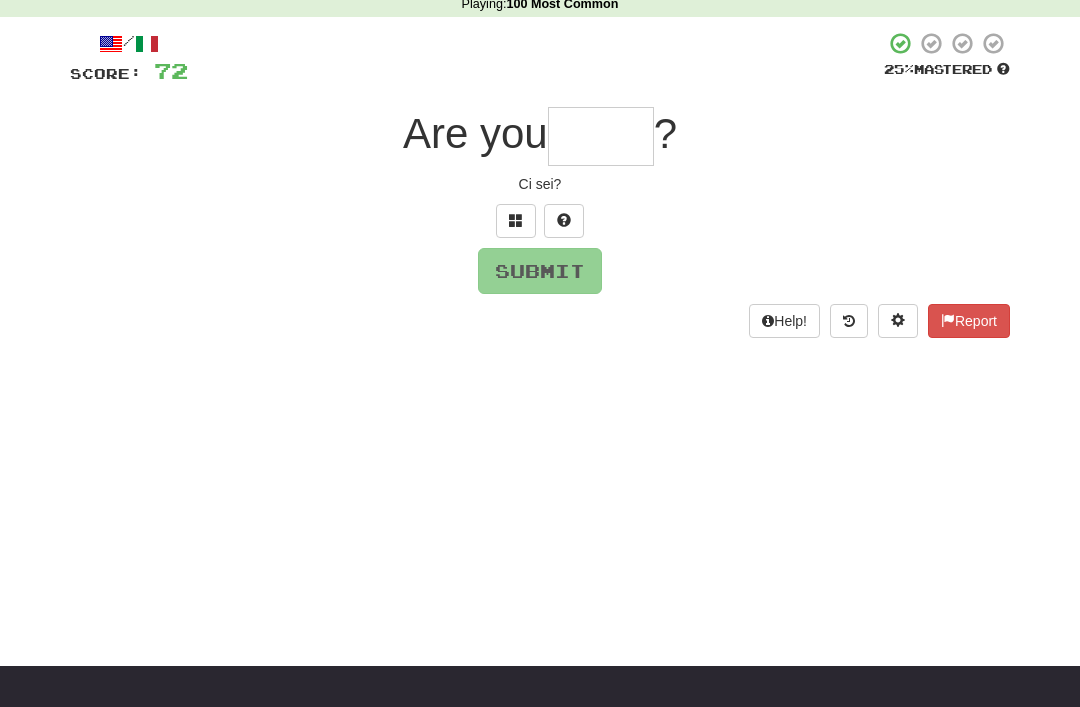 type on "*" 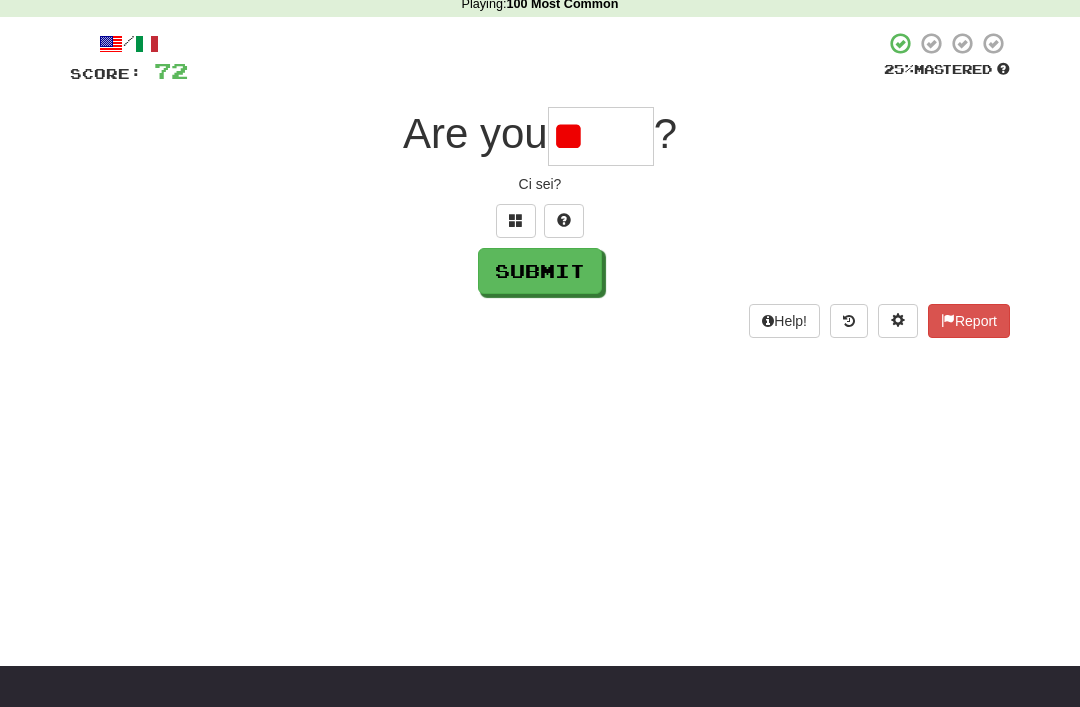 type on "*" 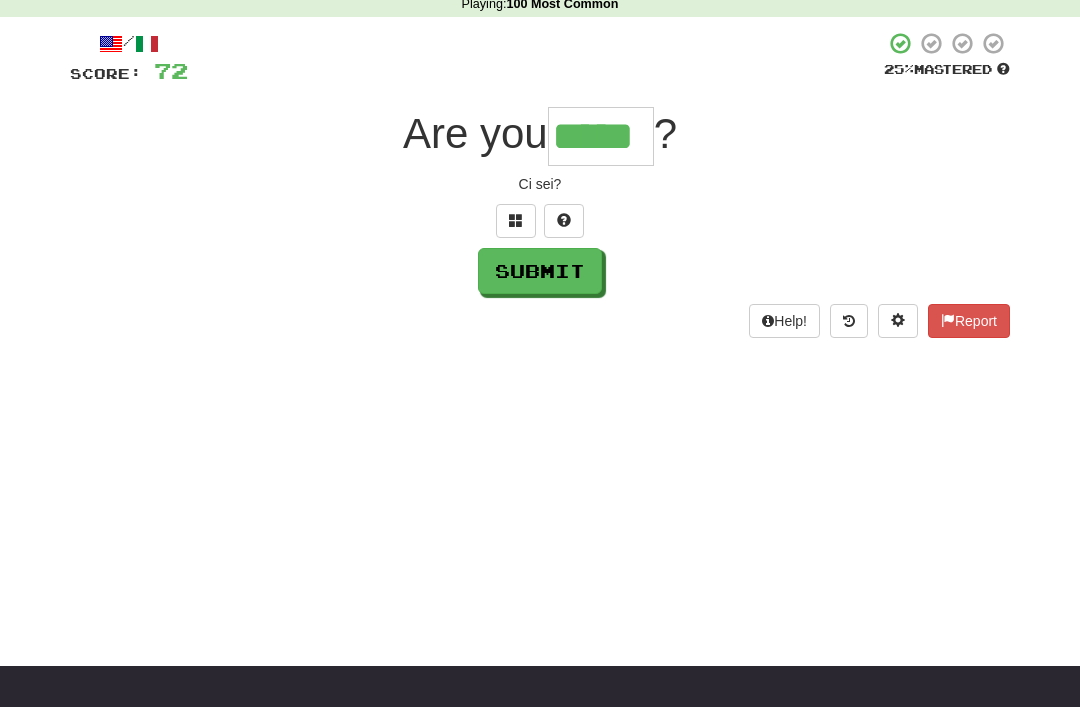 type on "*****" 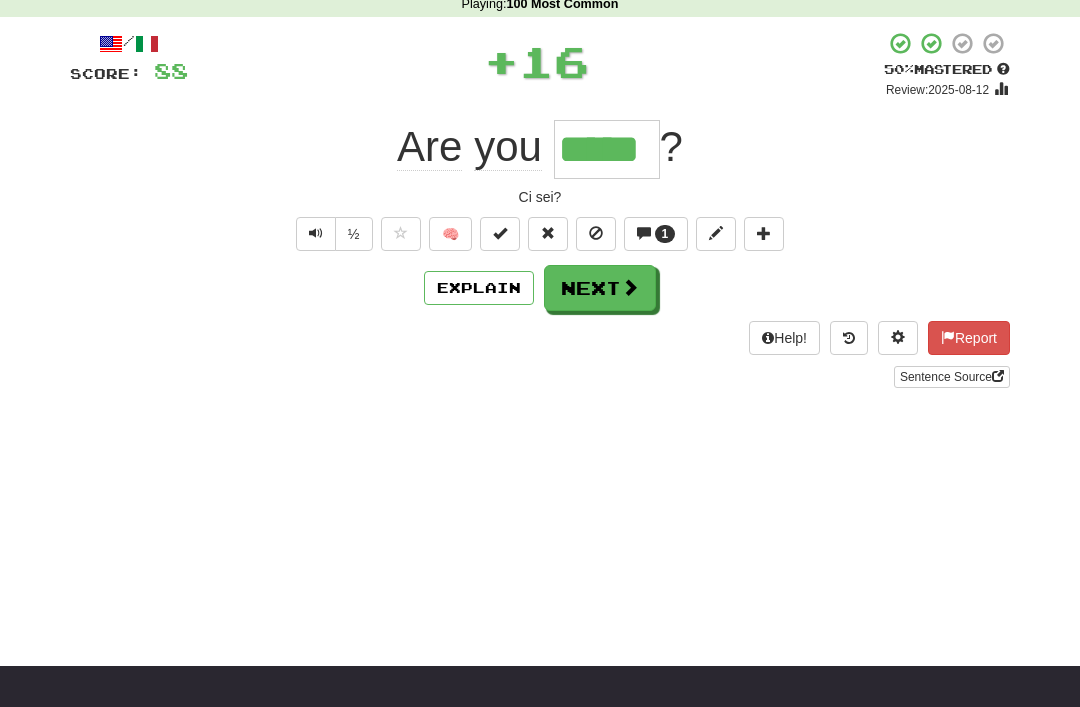 click at bounding box center (630, 287) 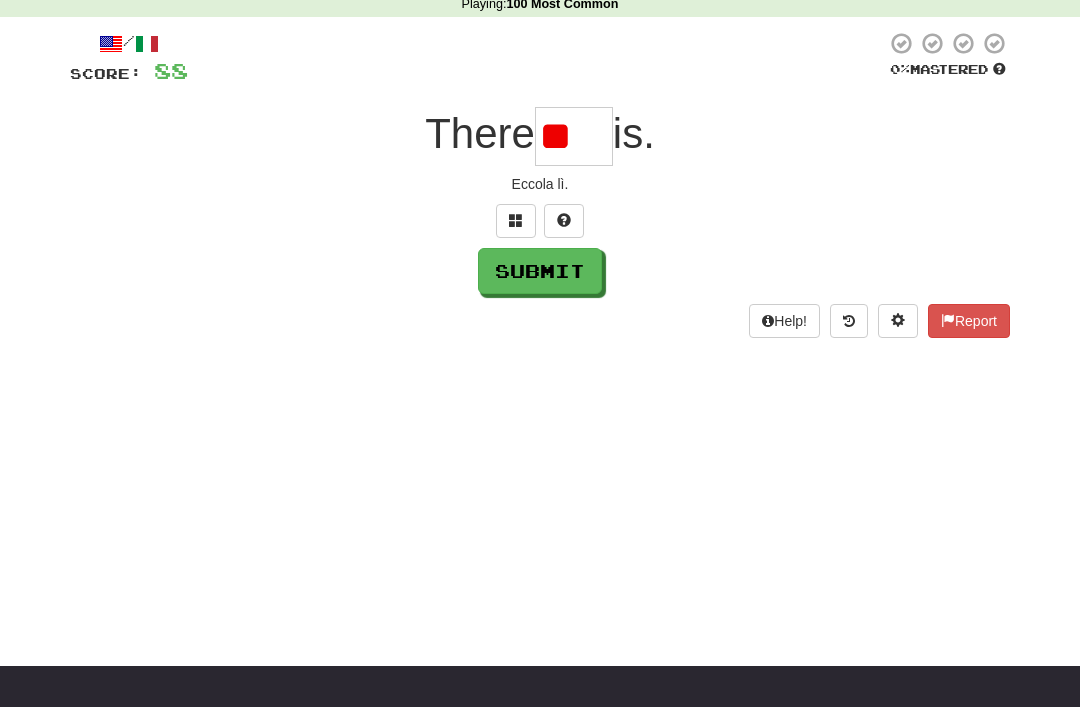 type on "*" 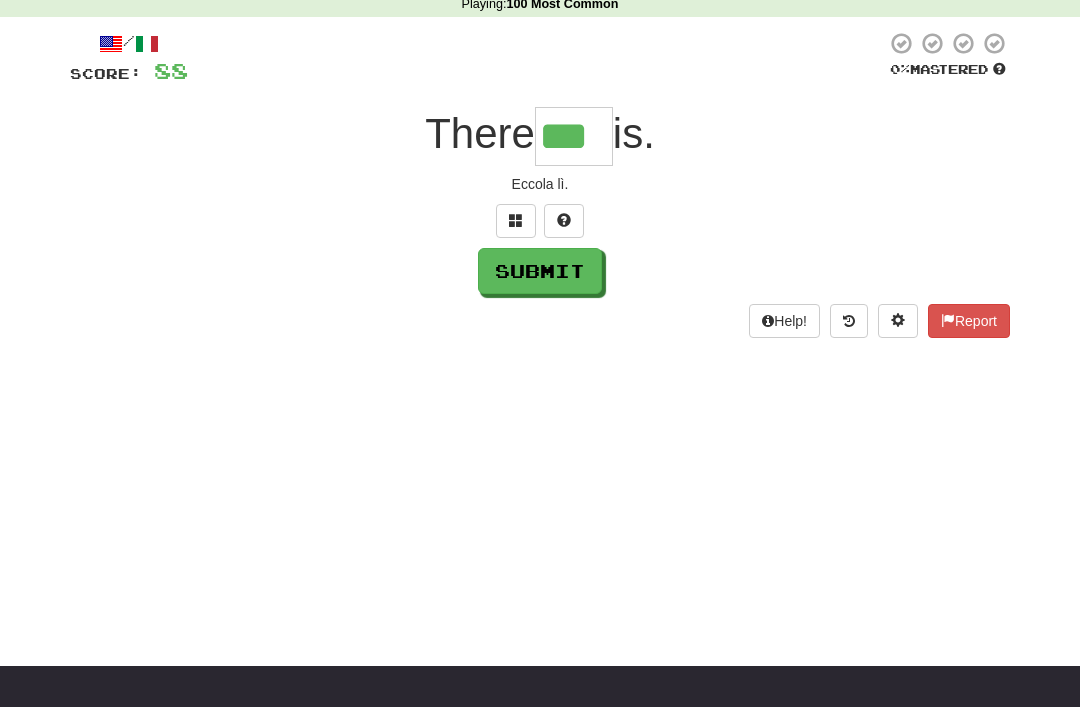 type on "***" 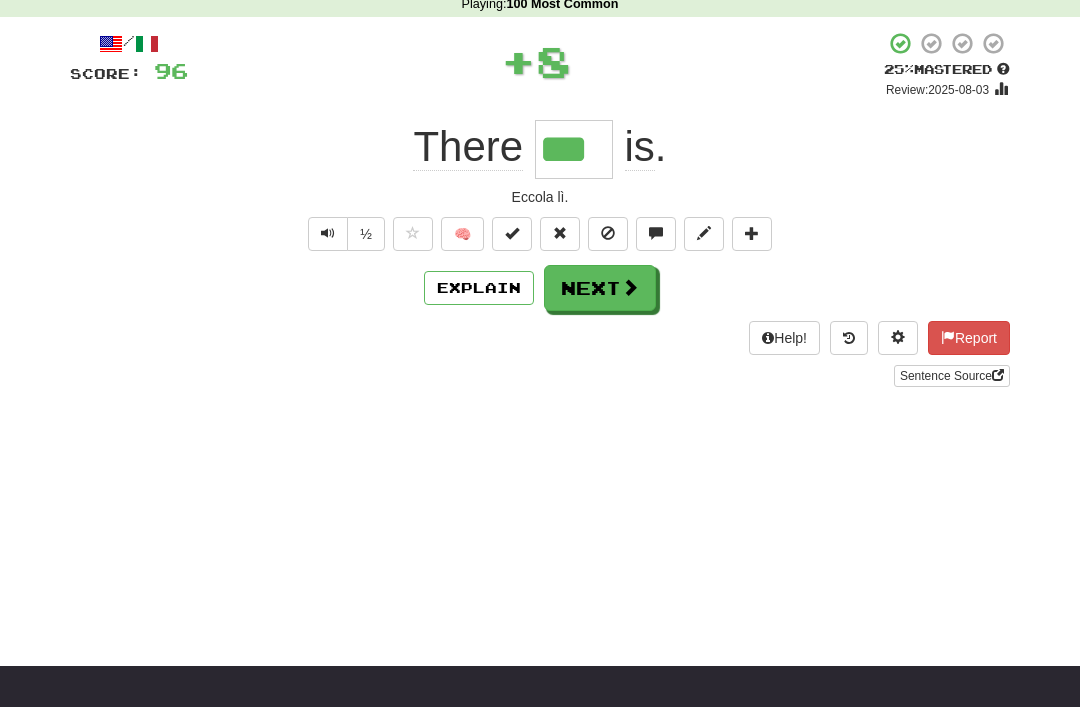 click at bounding box center [630, 287] 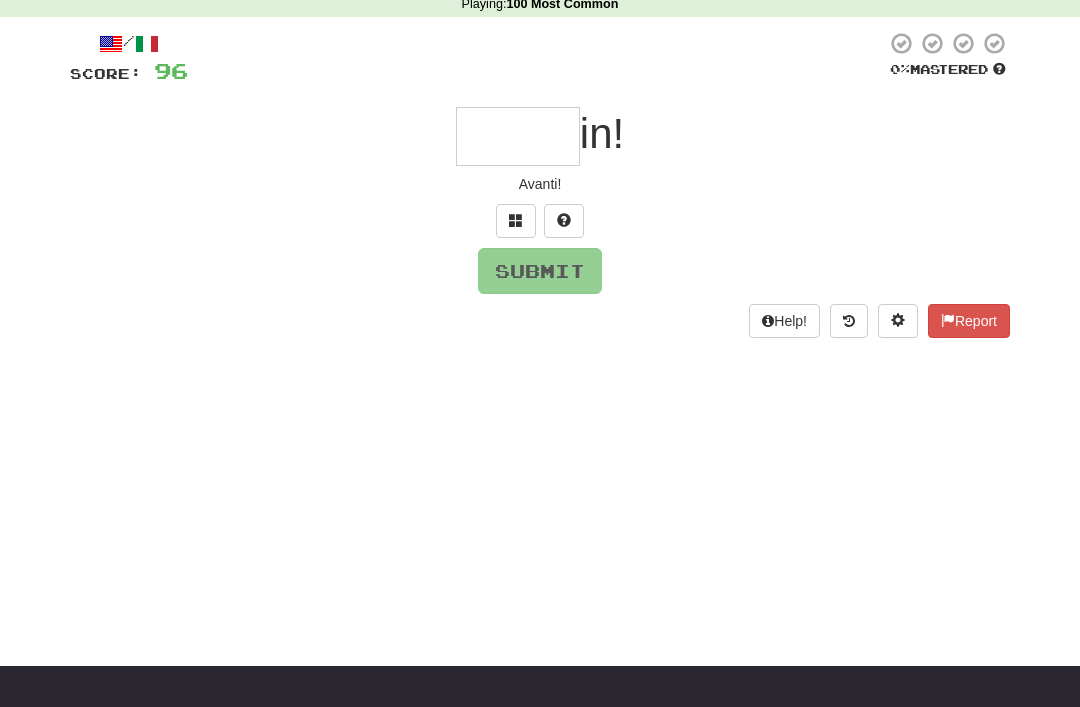 type on "*" 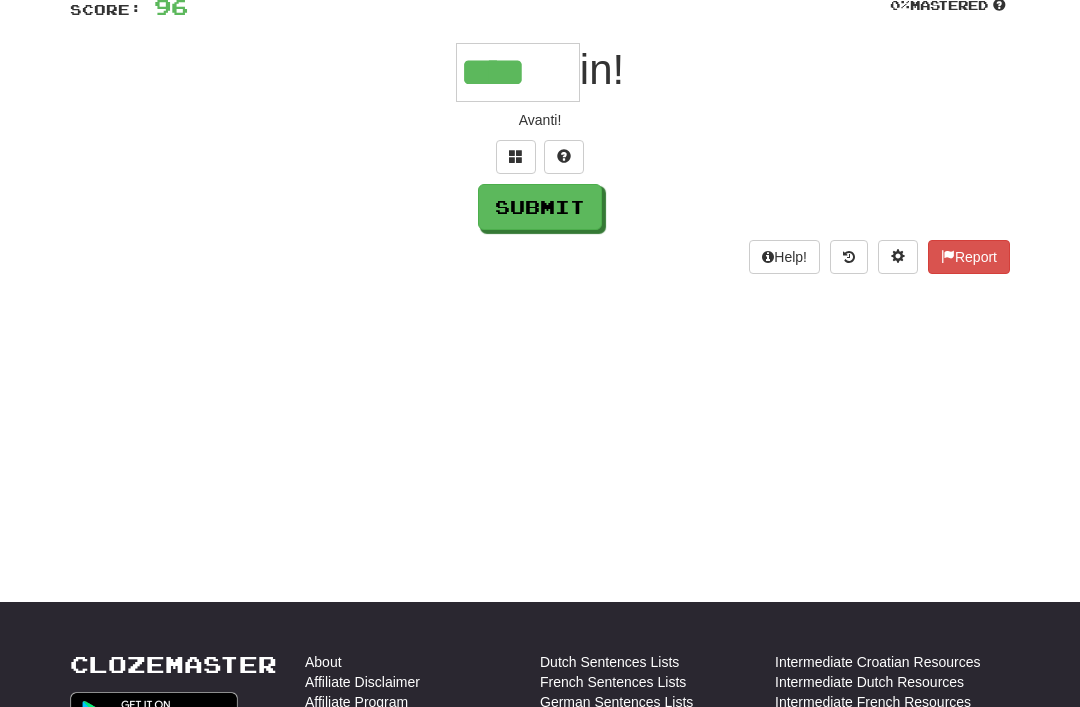 click on "/  Score:   96 0 %  Mastered ****  in! Avanti! Submit  Help!  Report" at bounding box center (540, 120) 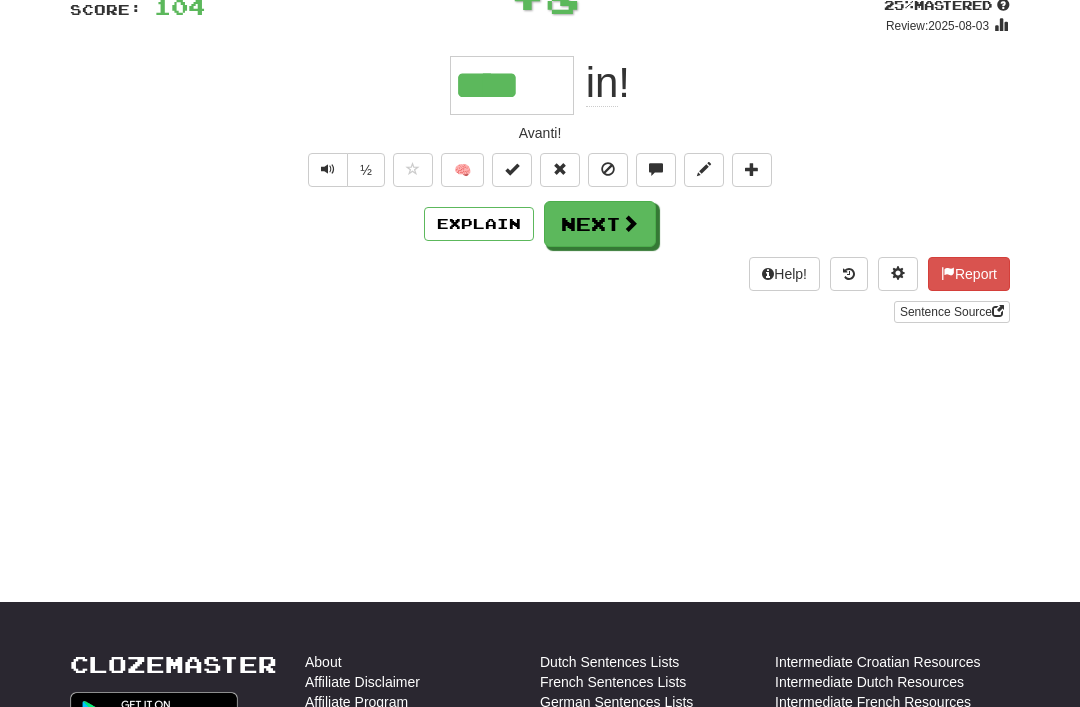 click on "Next" at bounding box center [600, 224] 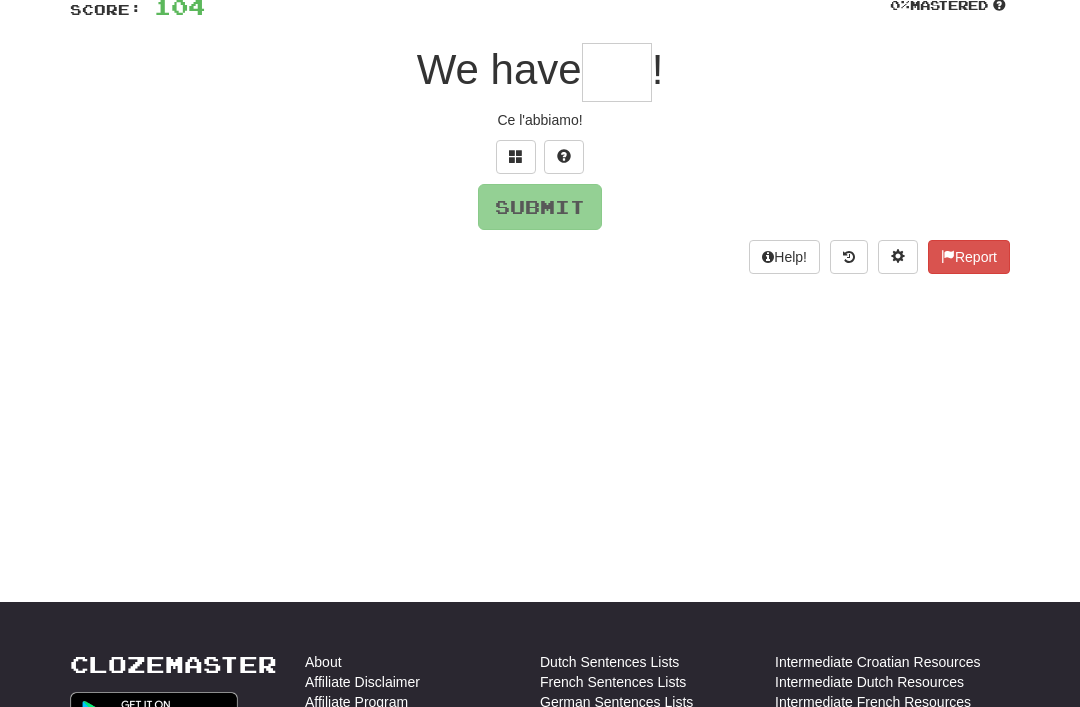 click at bounding box center [617, 72] 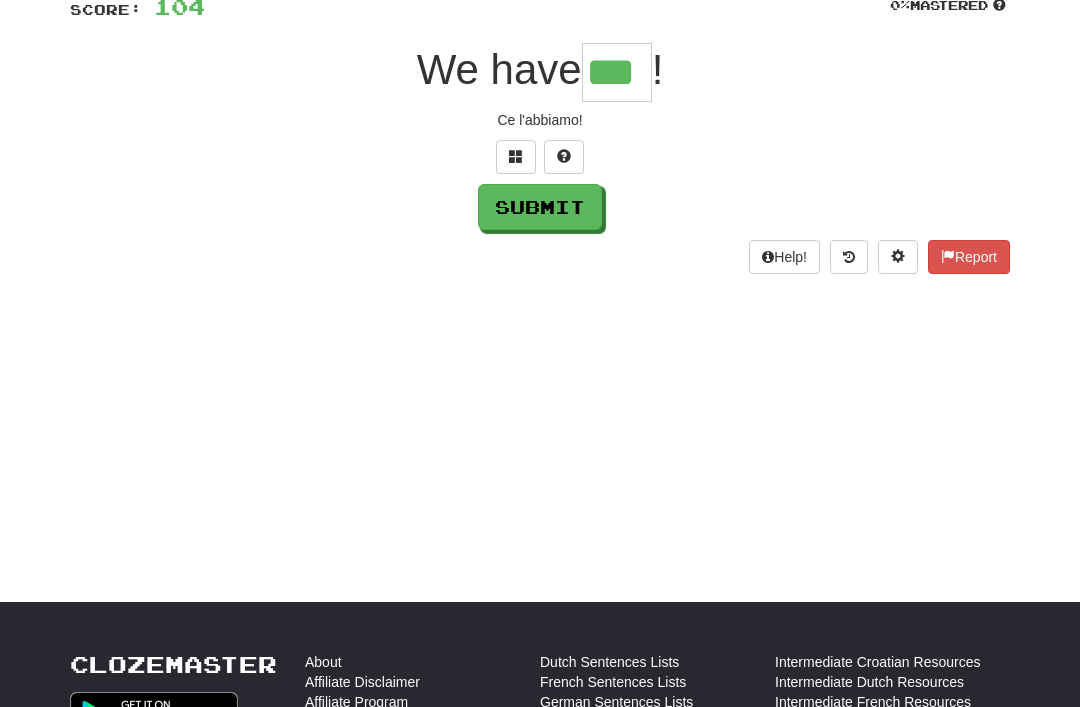 type on "***" 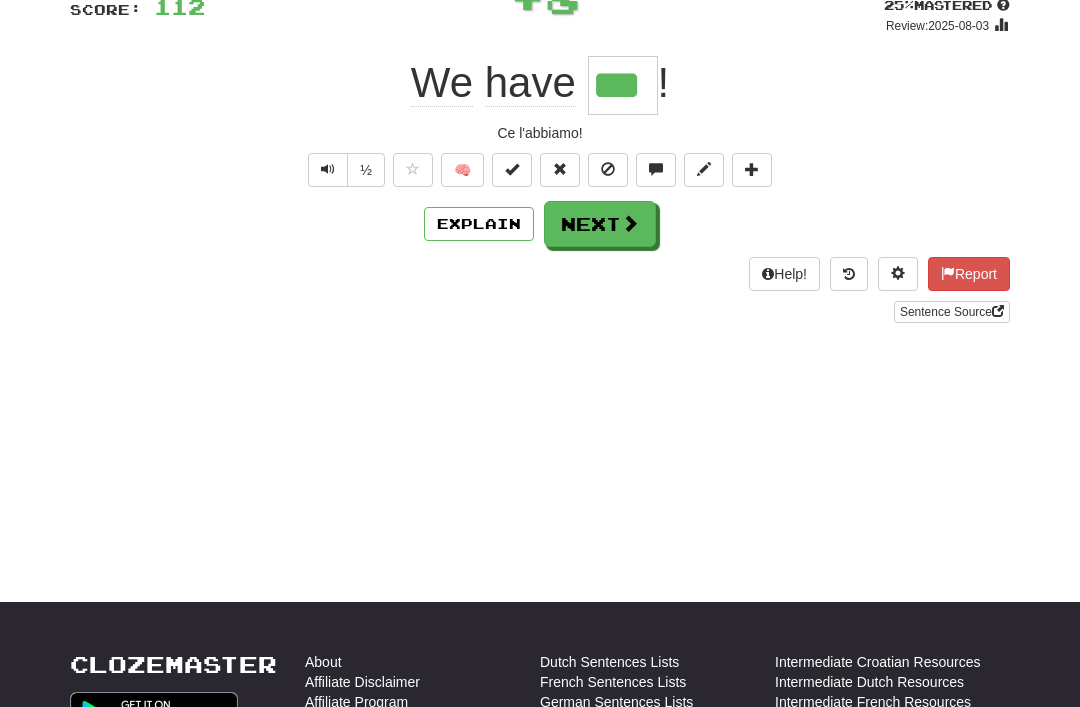 click at bounding box center [630, 223] 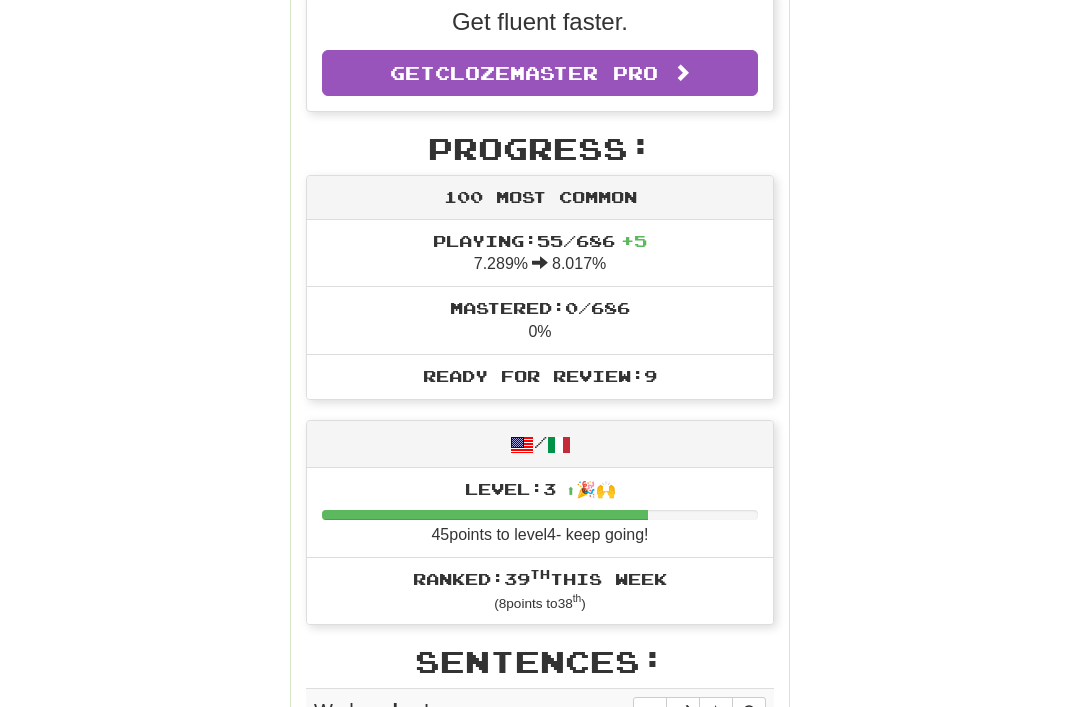 scroll, scrollTop: 524, scrollLeft: 0, axis: vertical 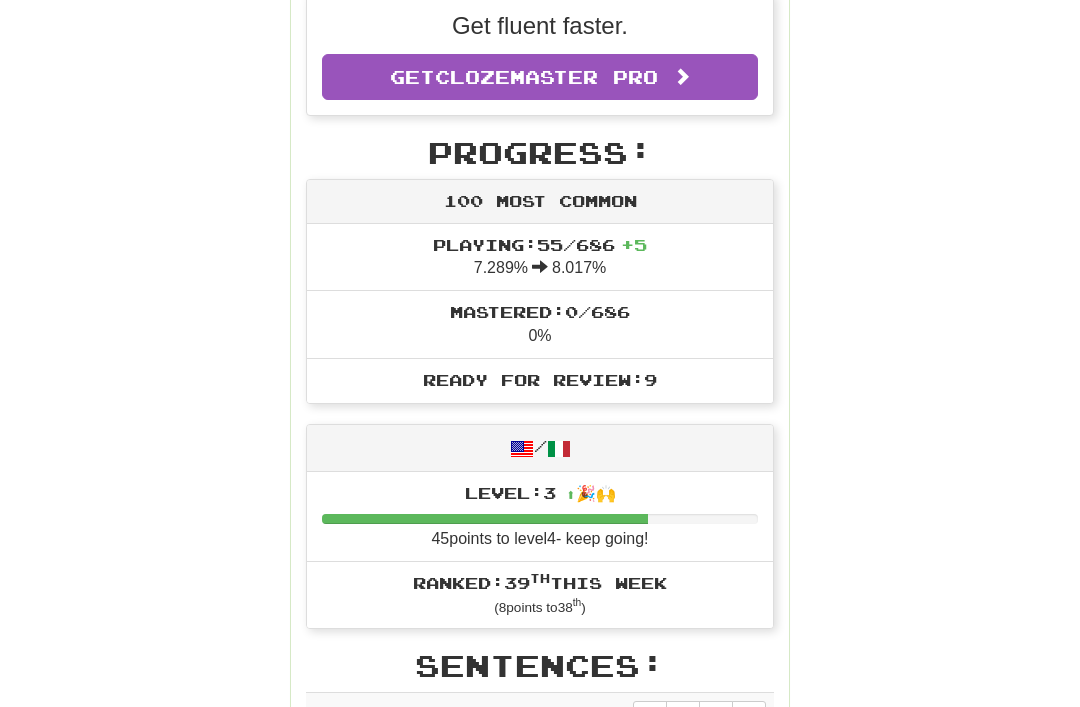 click on "Ready for Review:  9" at bounding box center (540, 379) 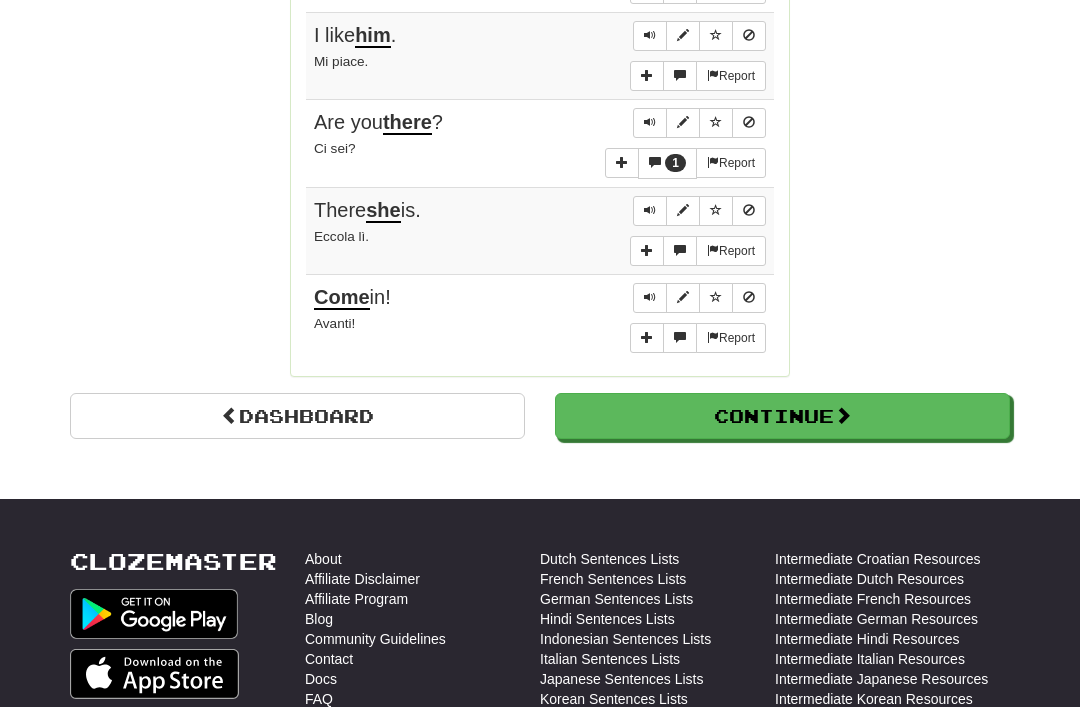 scroll, scrollTop: 710, scrollLeft: 0, axis: vertical 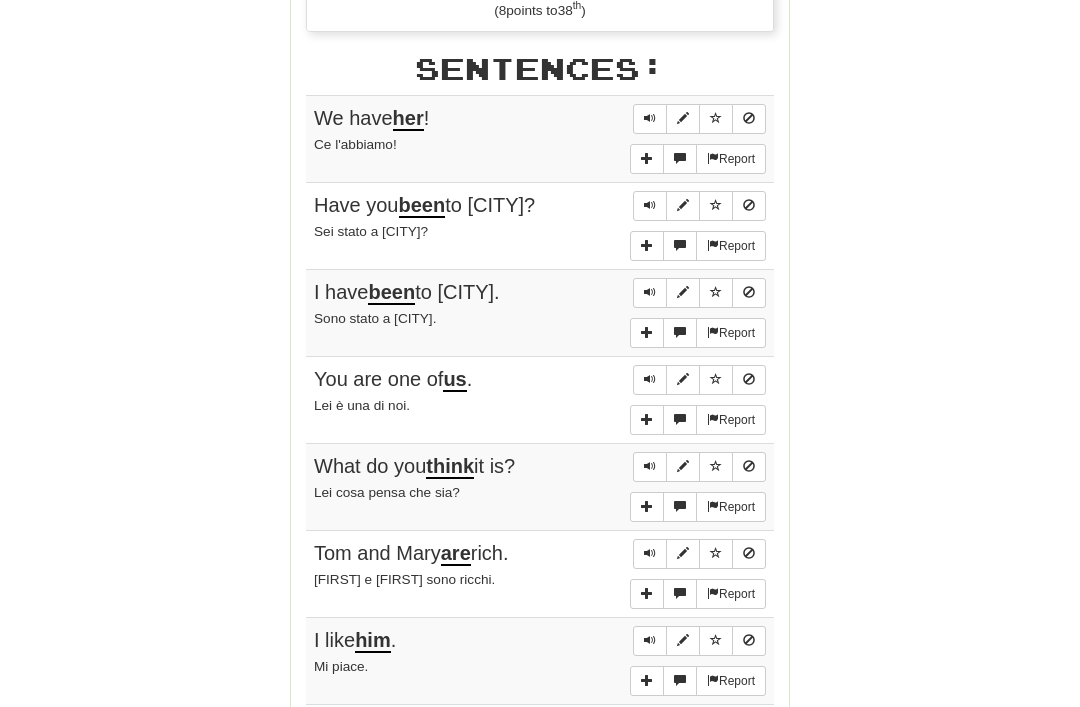 click on "Continue" at bounding box center (782, 1021) 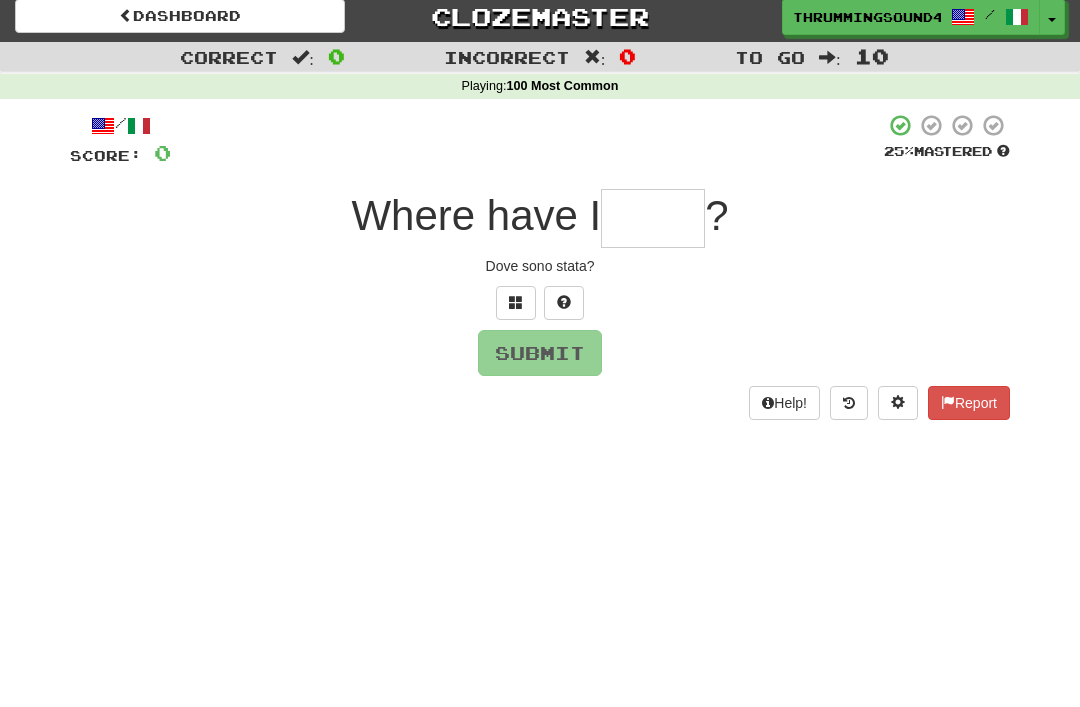 scroll, scrollTop: 0, scrollLeft: 0, axis: both 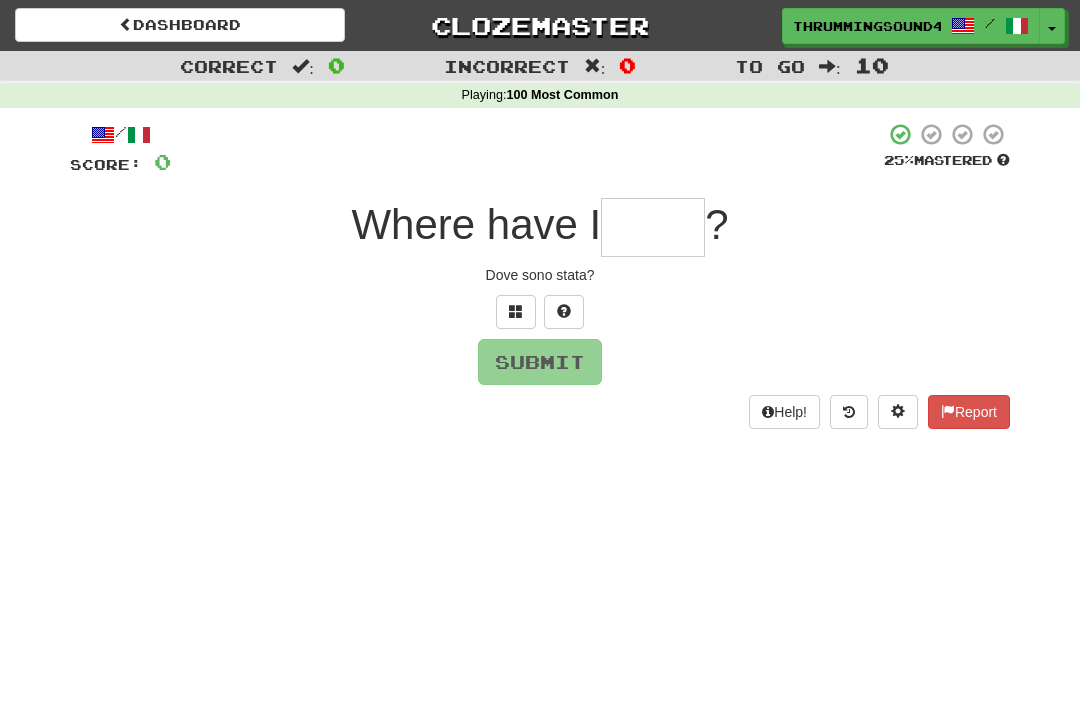 click at bounding box center [653, 227] 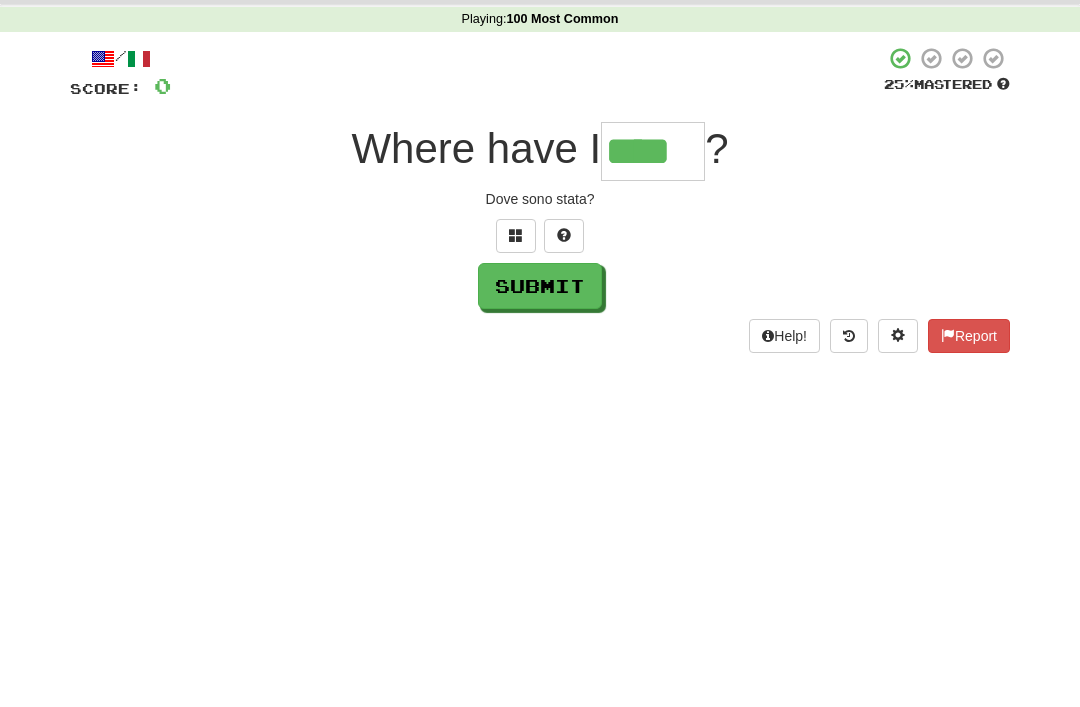 type on "****" 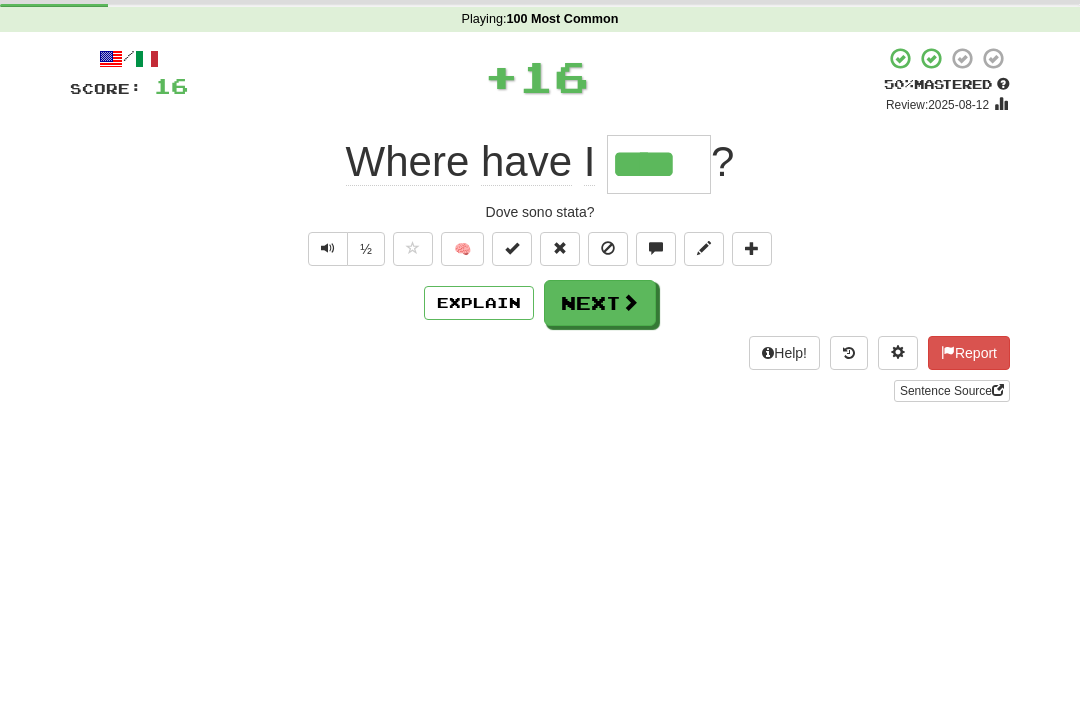 scroll, scrollTop: 76, scrollLeft: 0, axis: vertical 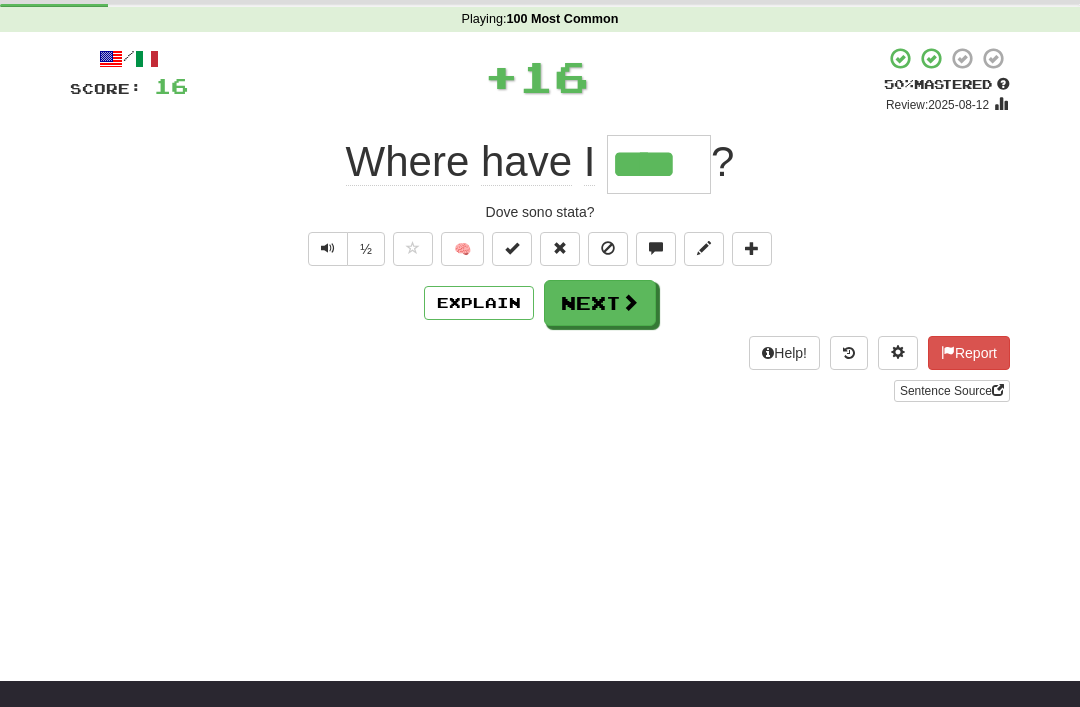 click on "Next" at bounding box center [600, 303] 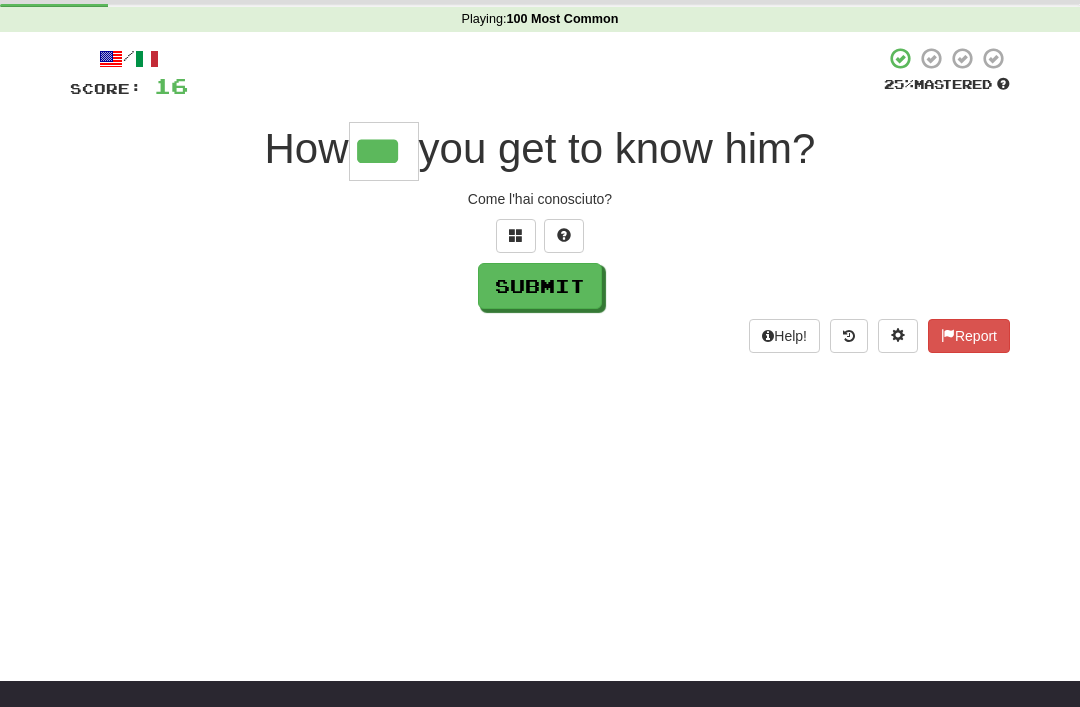 type on "***" 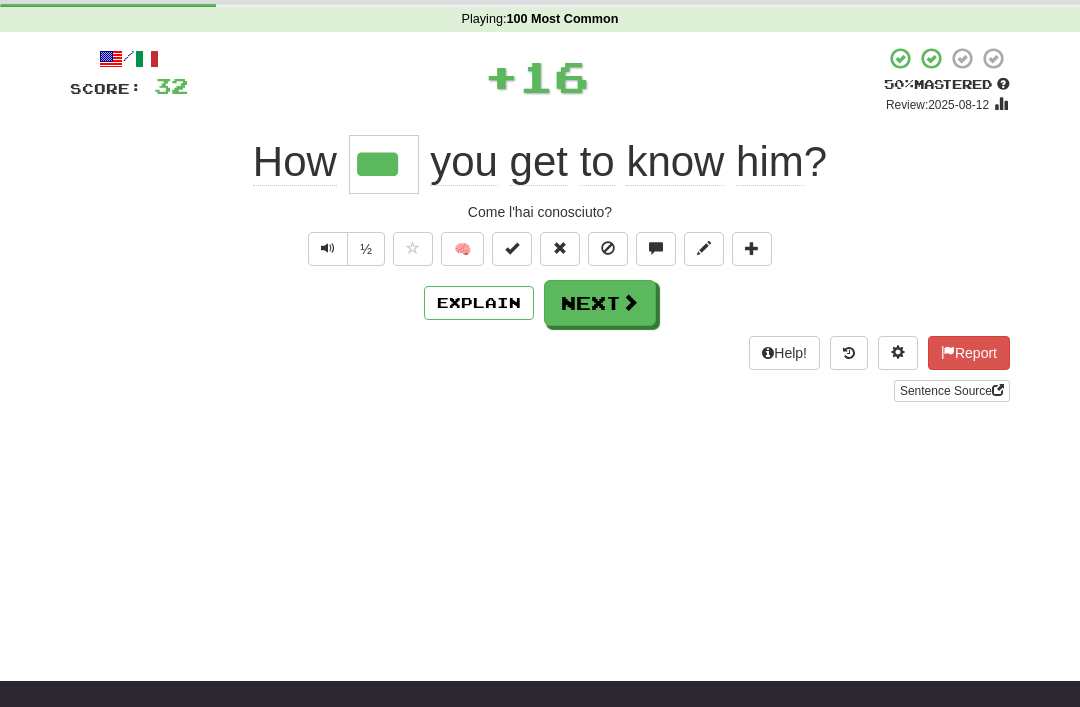 click on "Next" at bounding box center (600, 303) 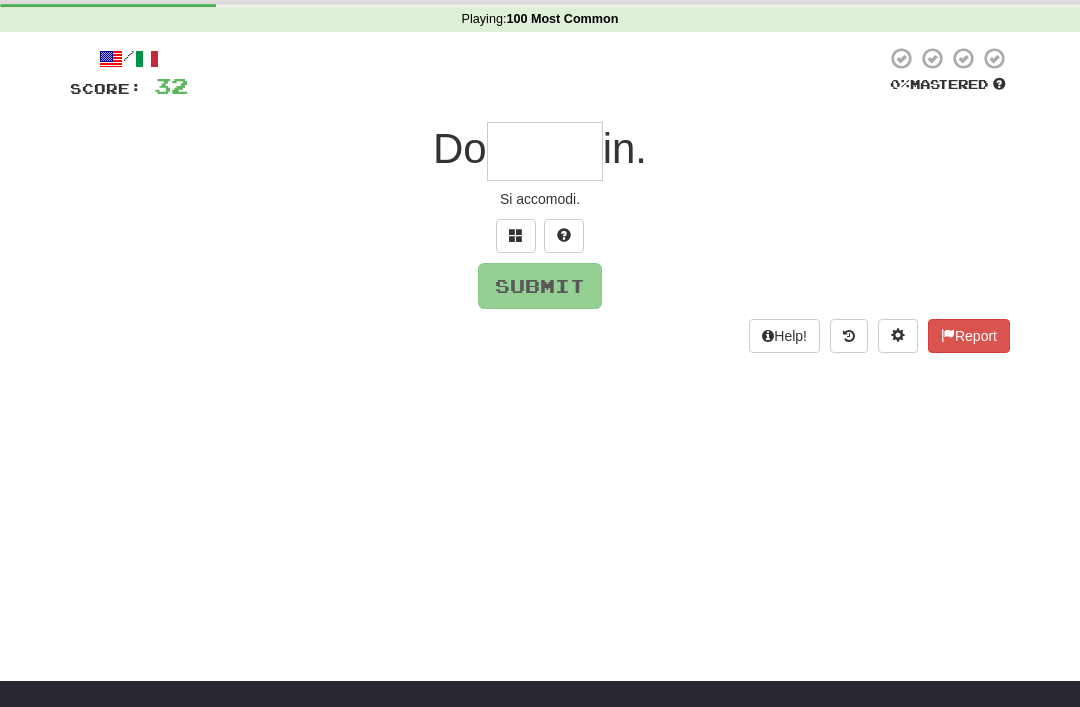 type on "*" 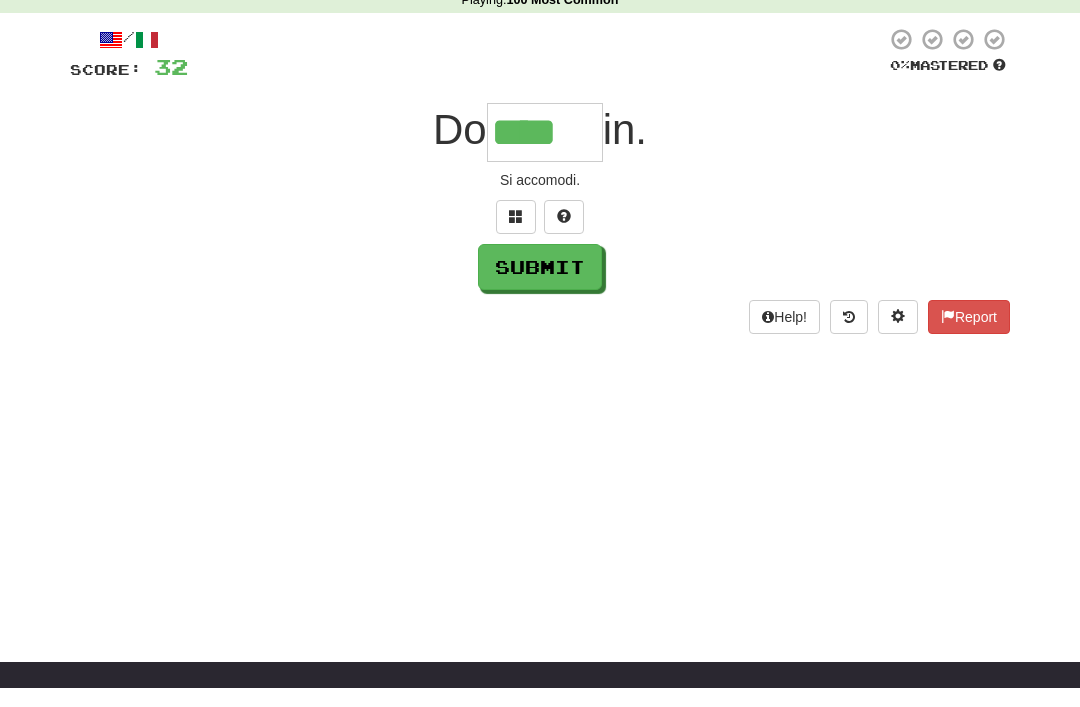 type on "****" 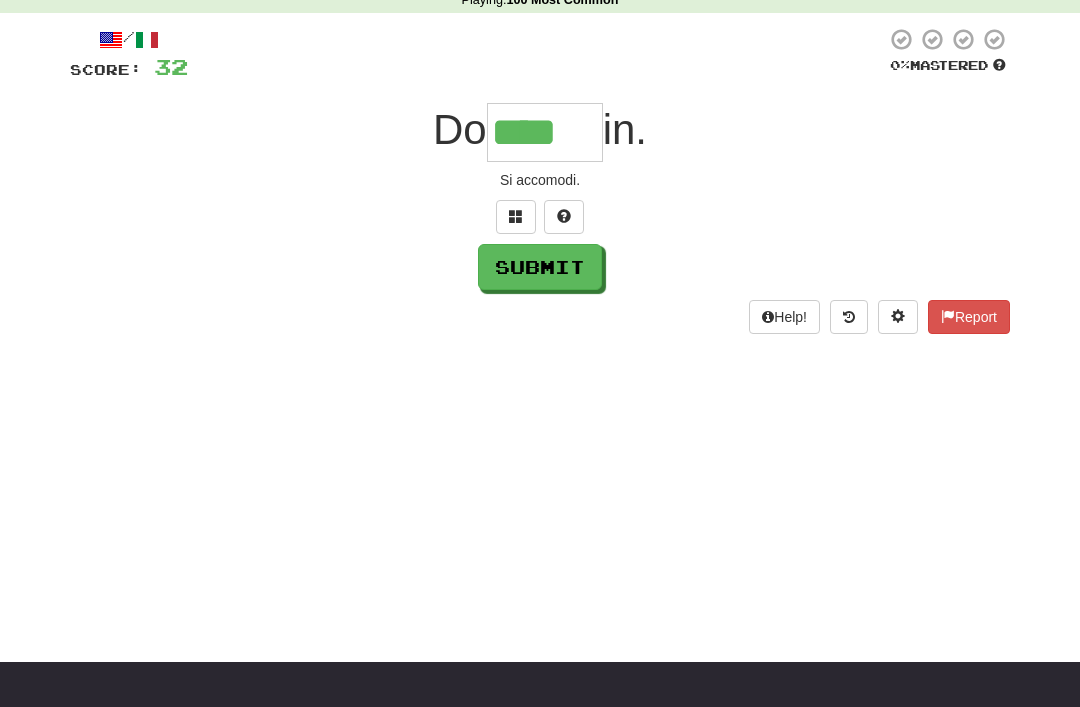 click on "Submit" at bounding box center (540, 267) 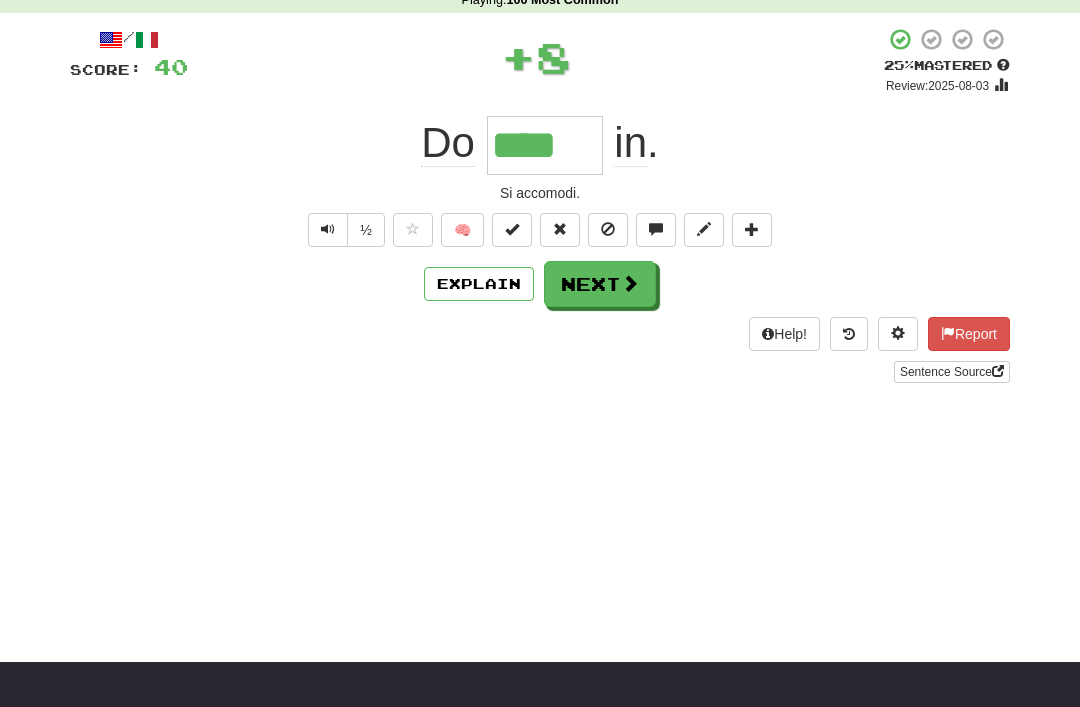 click on "Next" at bounding box center (600, 284) 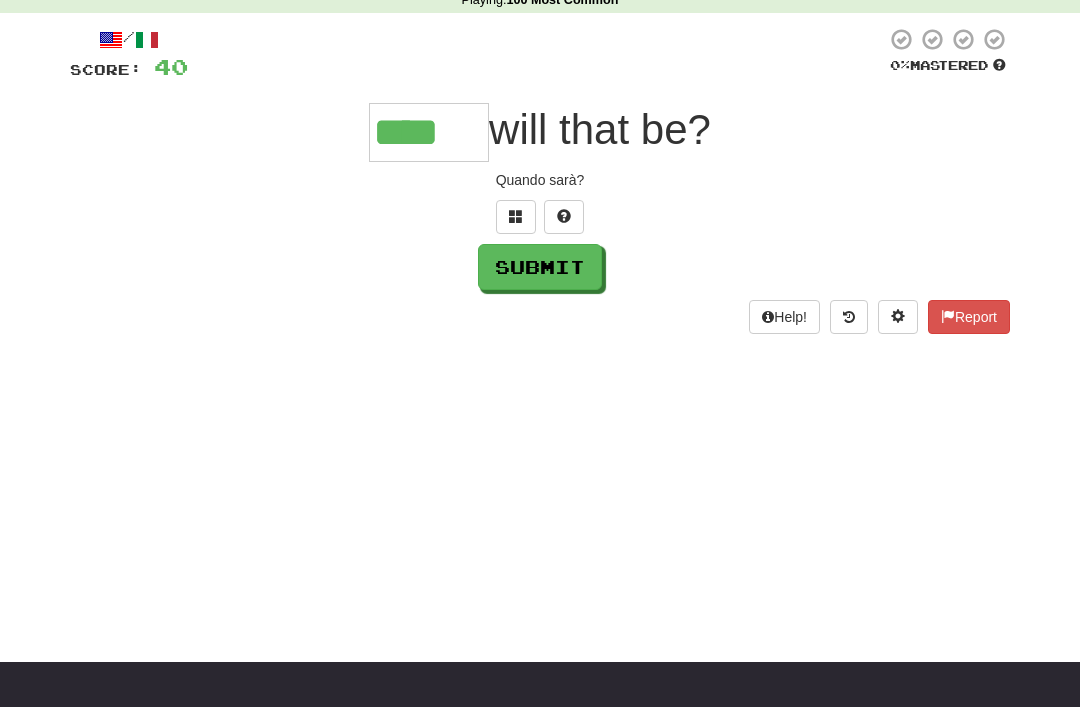 click on "Submit" at bounding box center (540, 267) 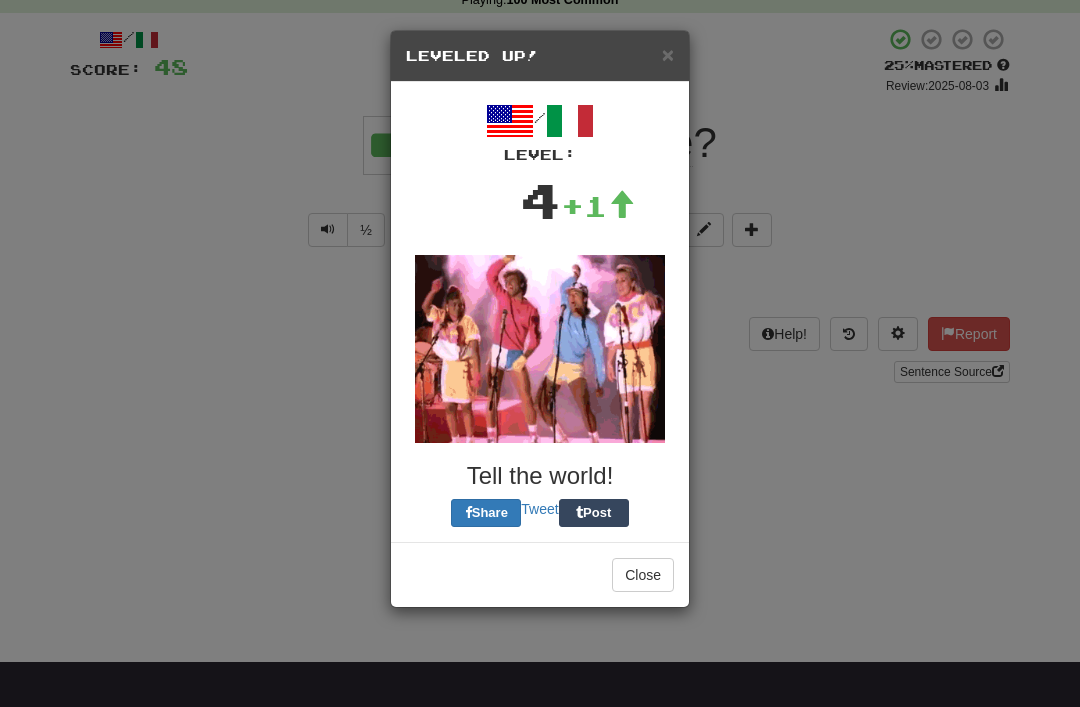 click at bounding box center (540, 349) 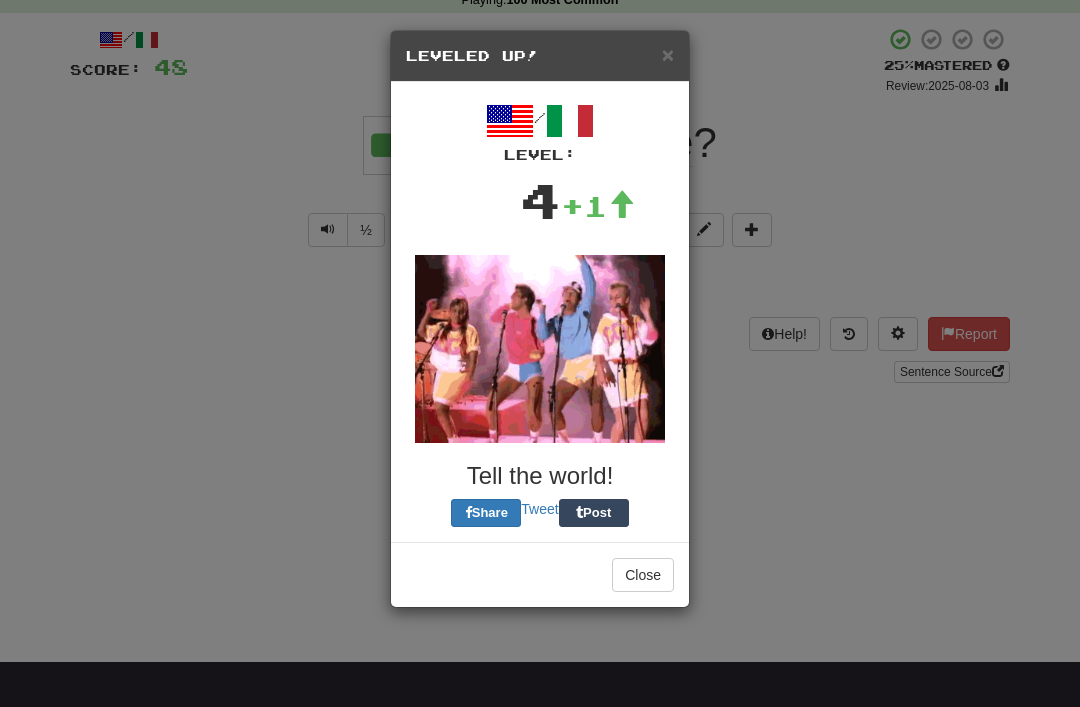 click on "Close" at bounding box center (643, 575) 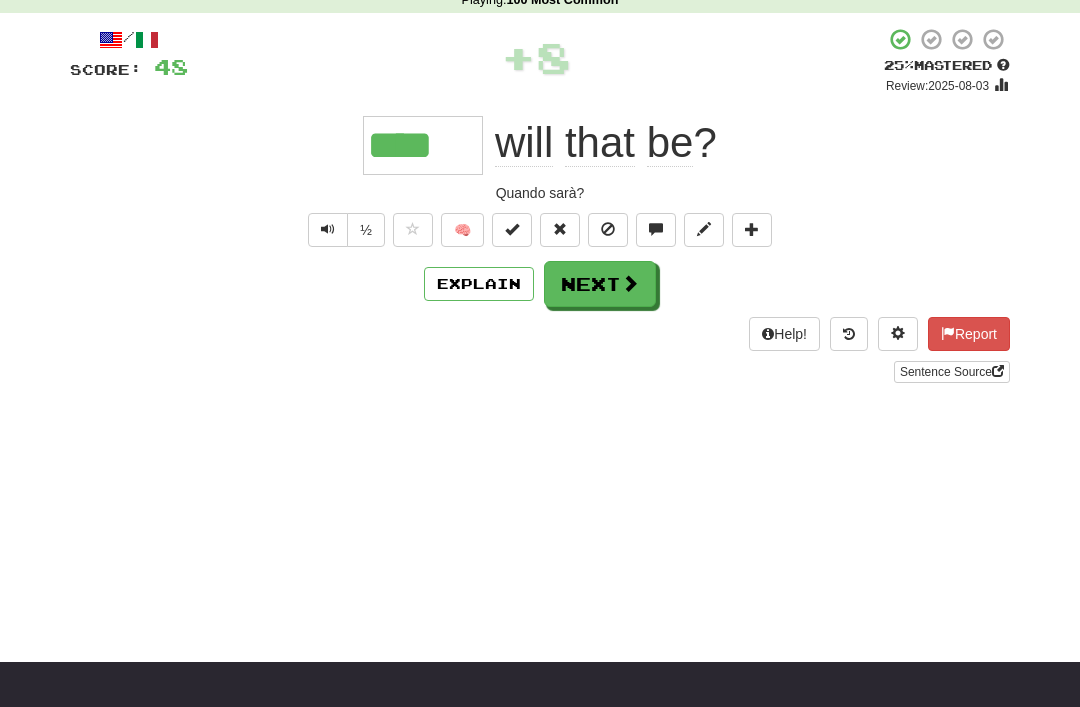 click at bounding box center (630, 283) 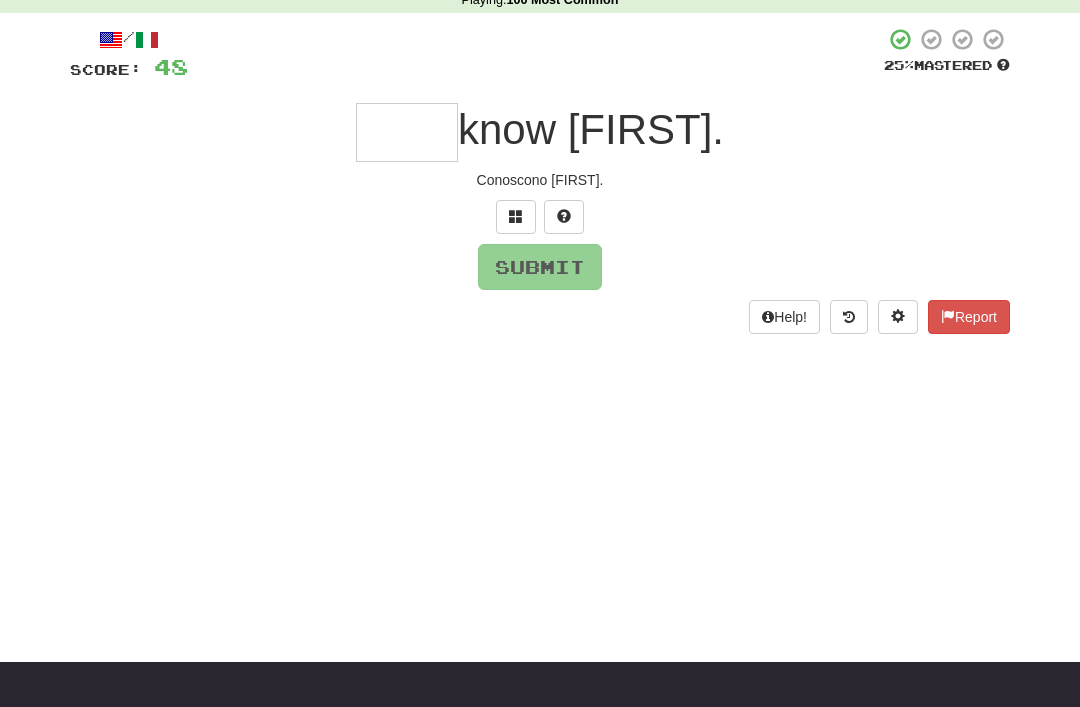 type on "*" 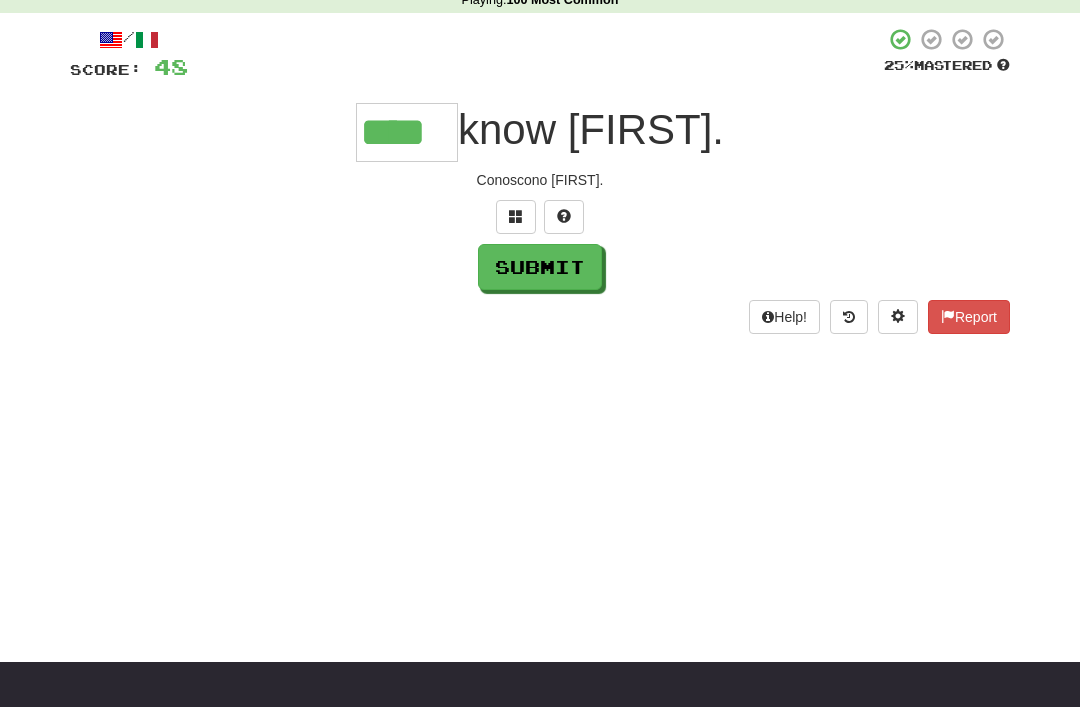 click on "/  Score:   48 25 %  Mastered ****  know Mary. Conoscono Mary. Submit  Help!  Report" at bounding box center (540, 180) 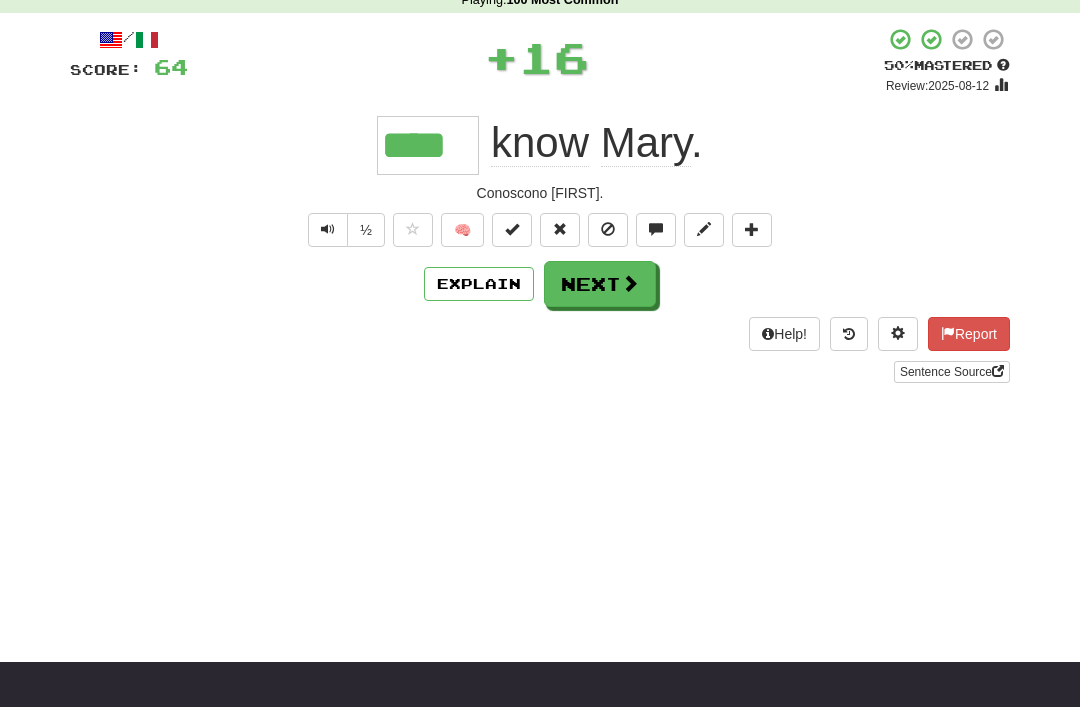 click at bounding box center (630, 283) 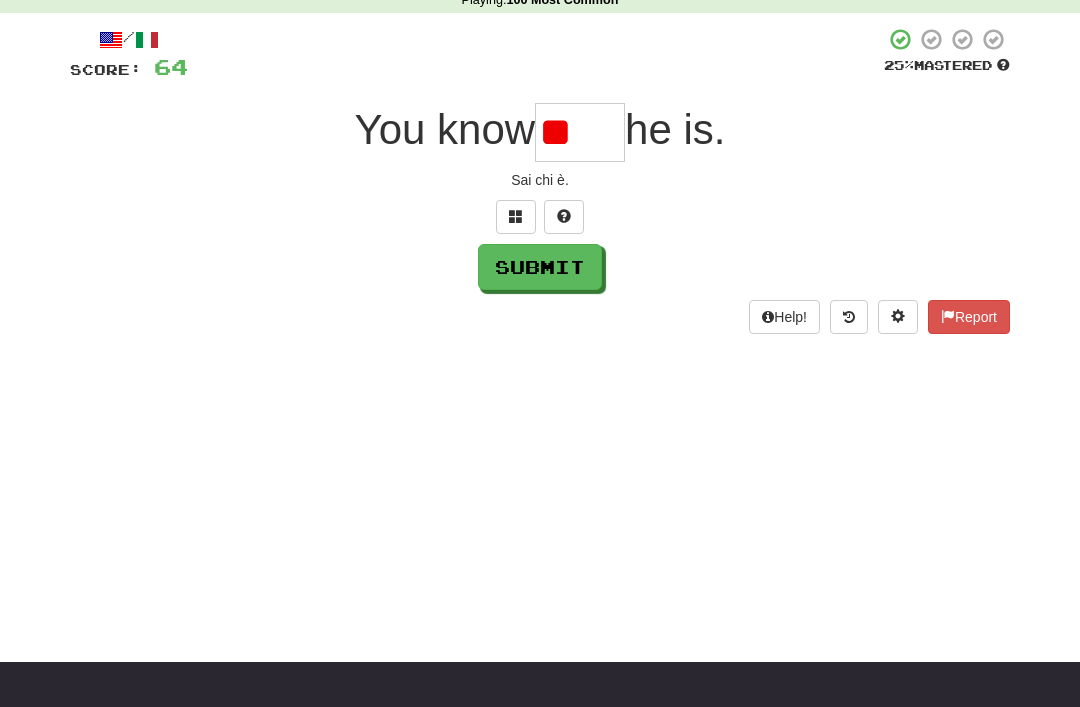 type on "*" 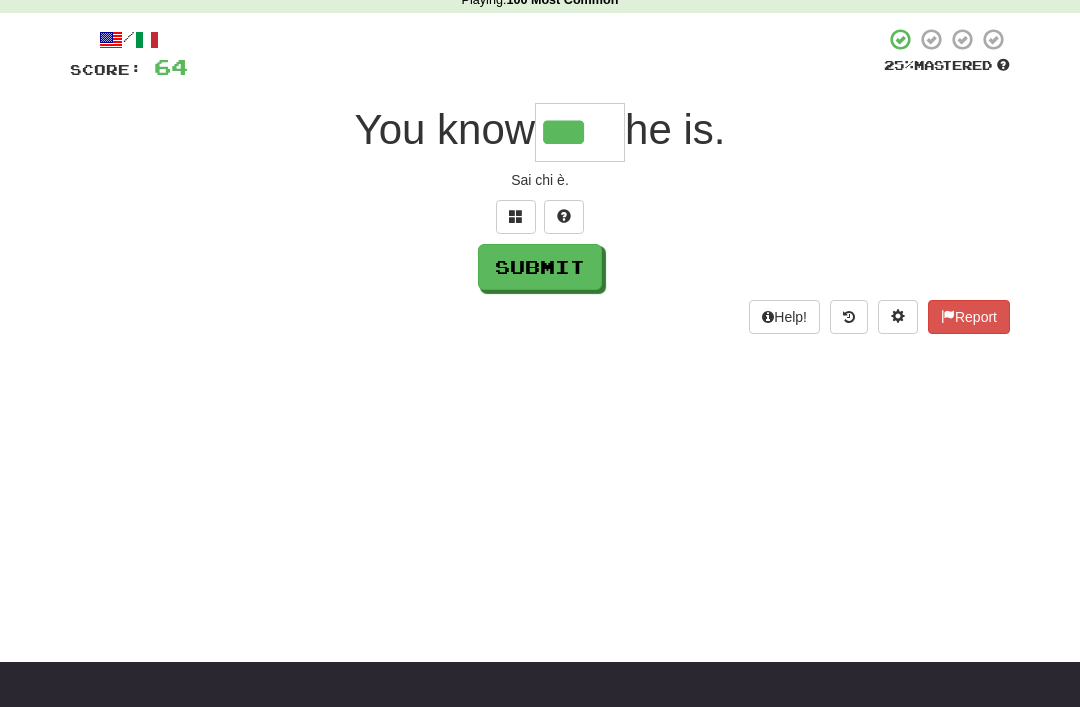 type on "***" 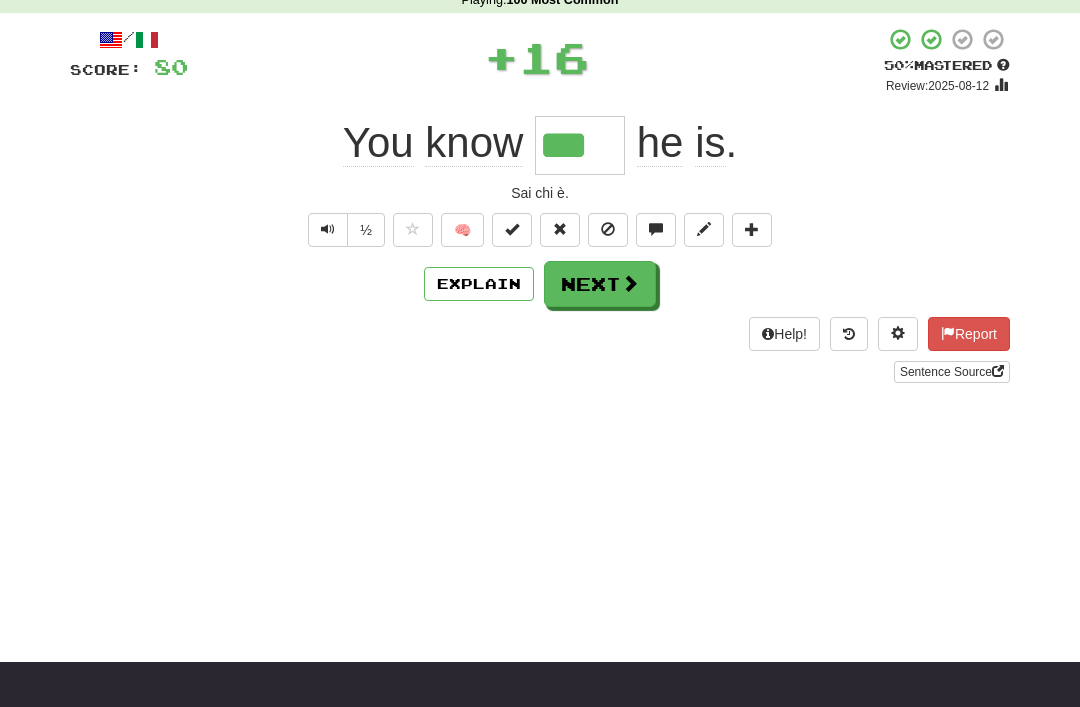 click on "Next" at bounding box center [600, 284] 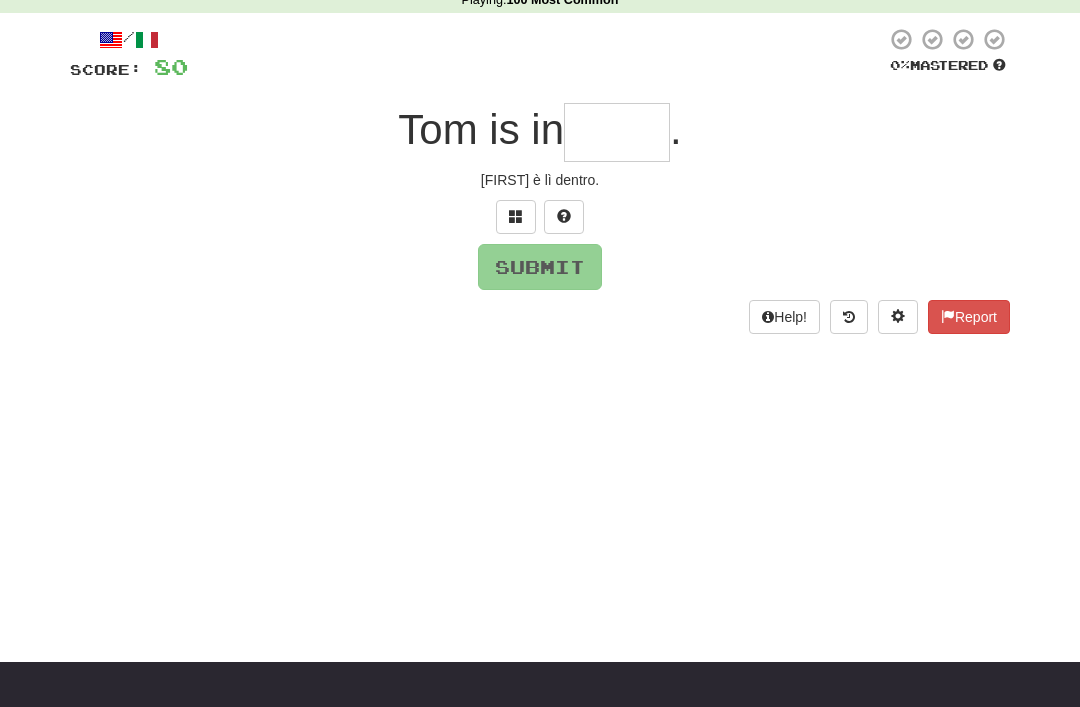 type on "*" 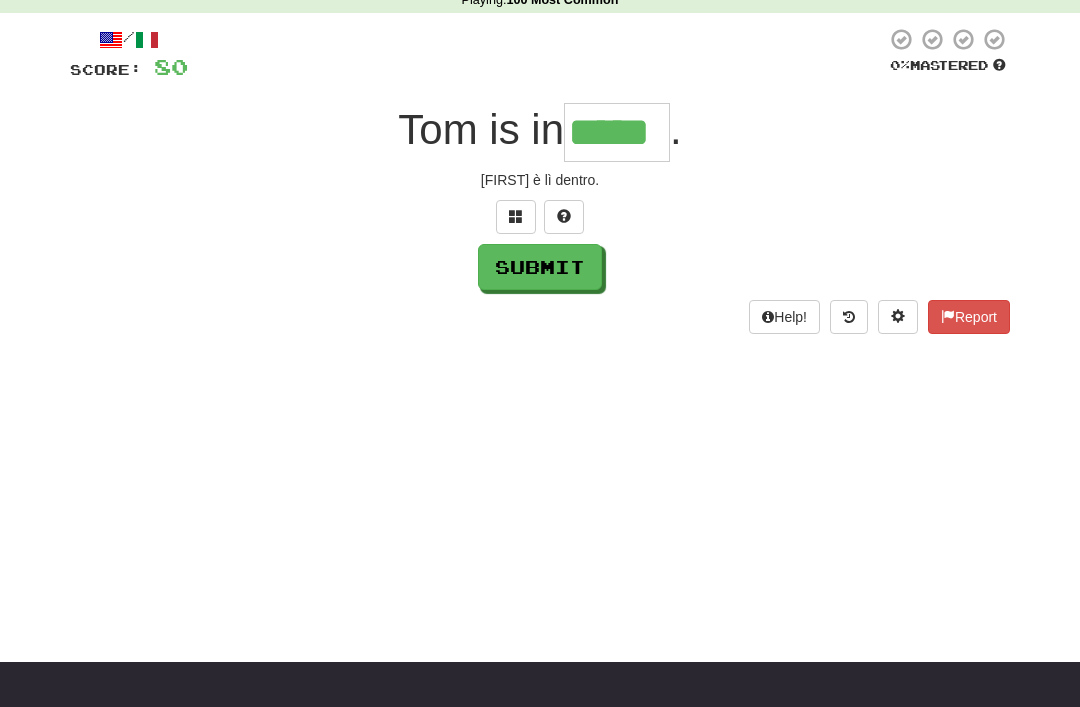type on "*****" 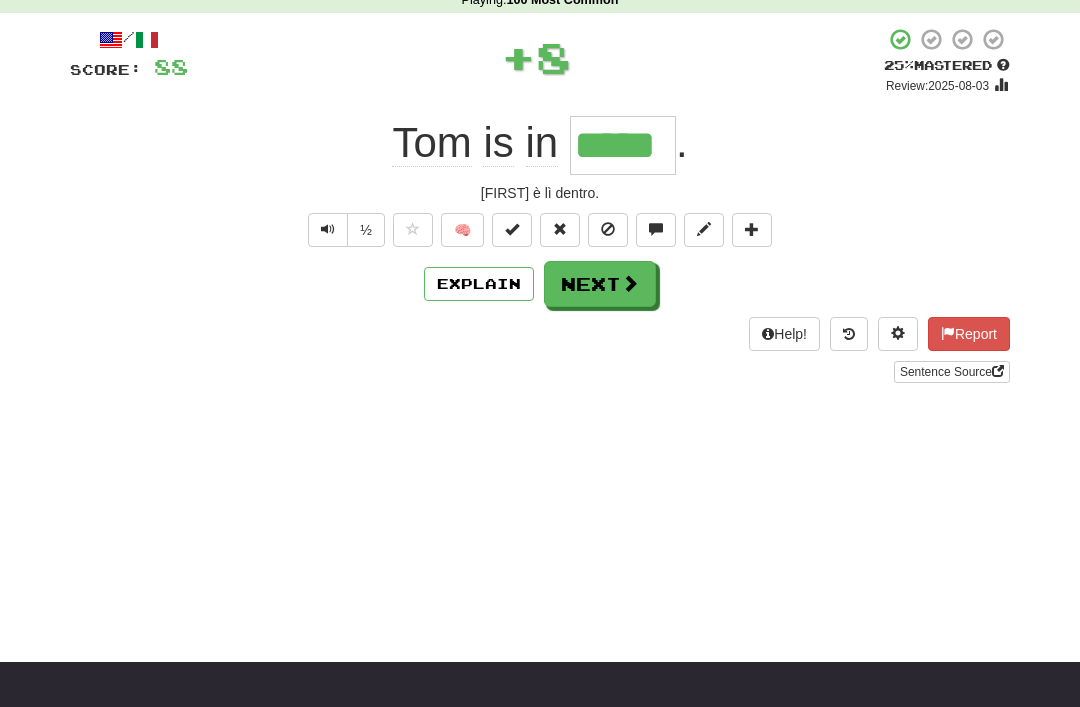 click on "Next" at bounding box center [600, 284] 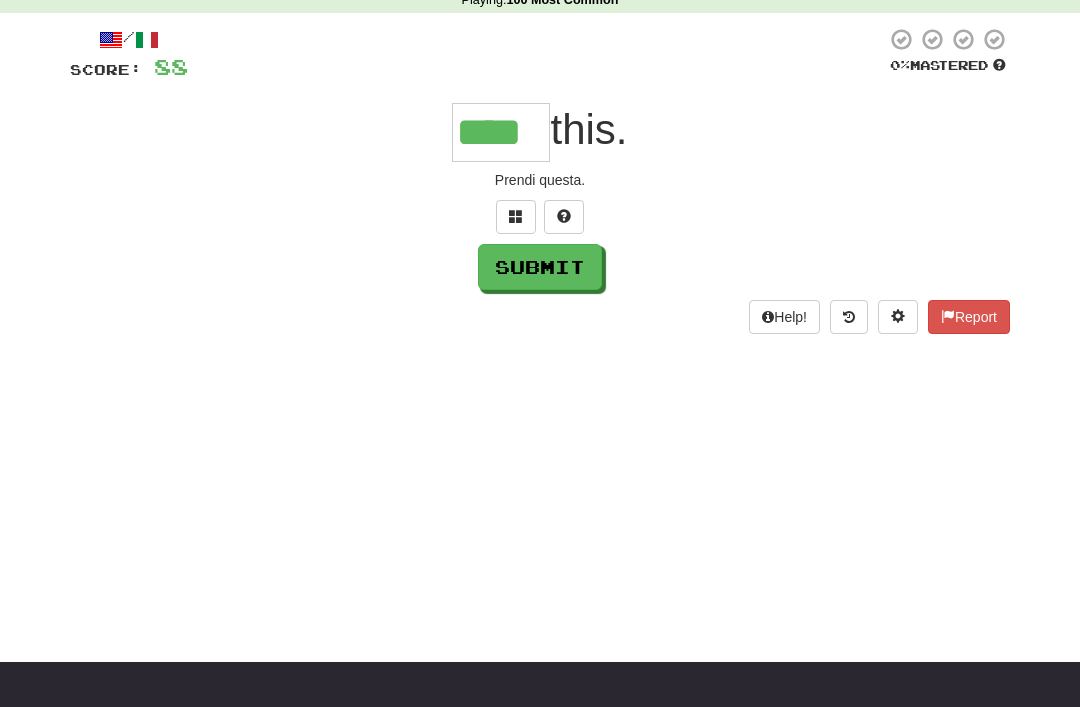 click on "Submit" at bounding box center [540, 267] 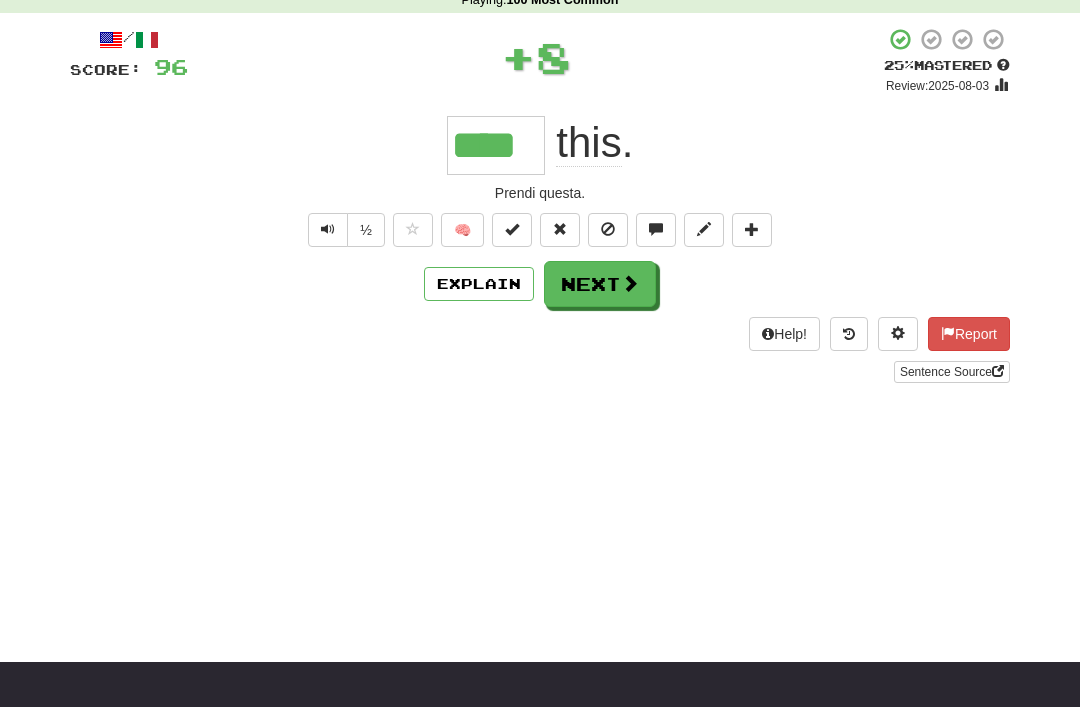click on "Next" at bounding box center (600, 284) 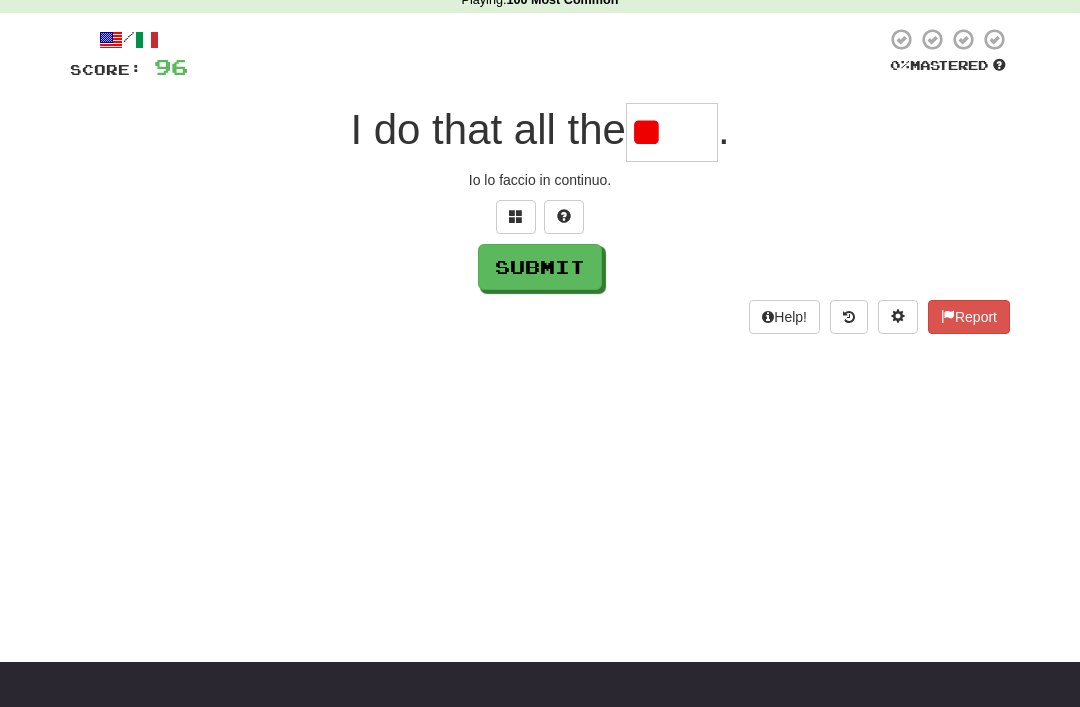type on "*" 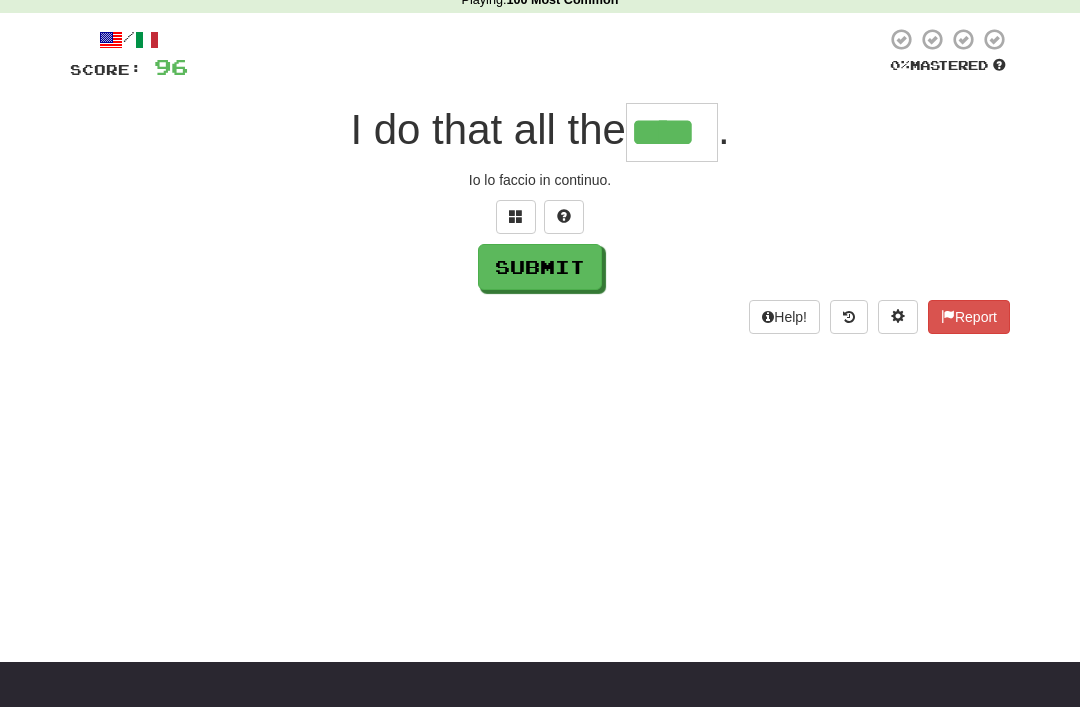 type on "****" 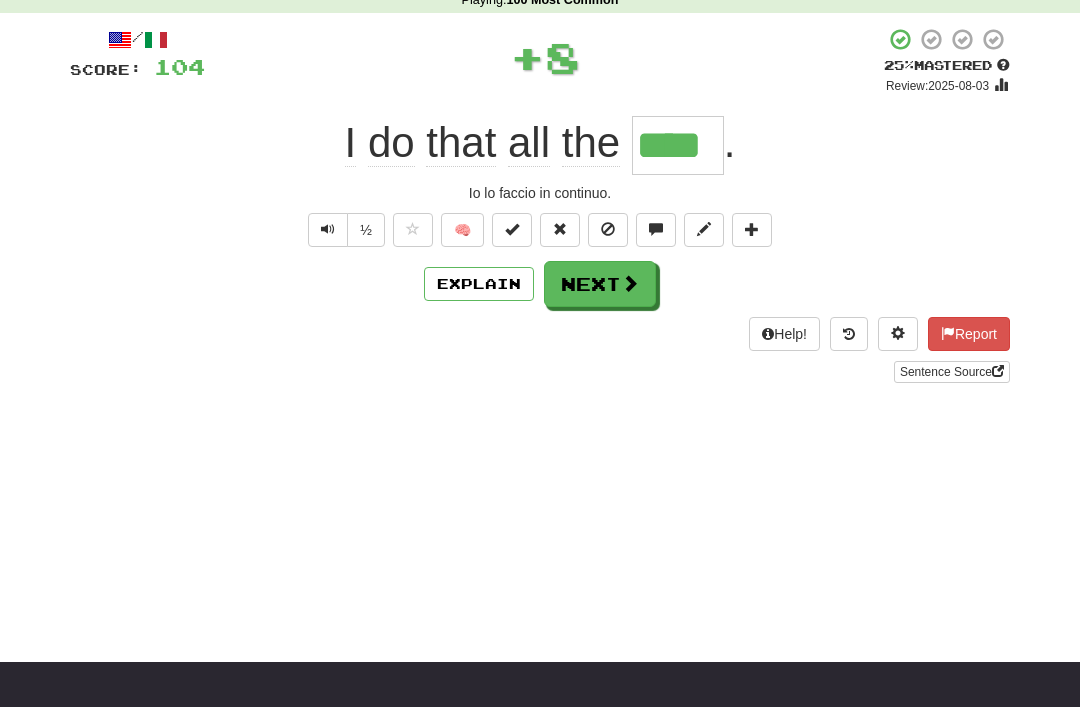 click on "Next" at bounding box center (600, 284) 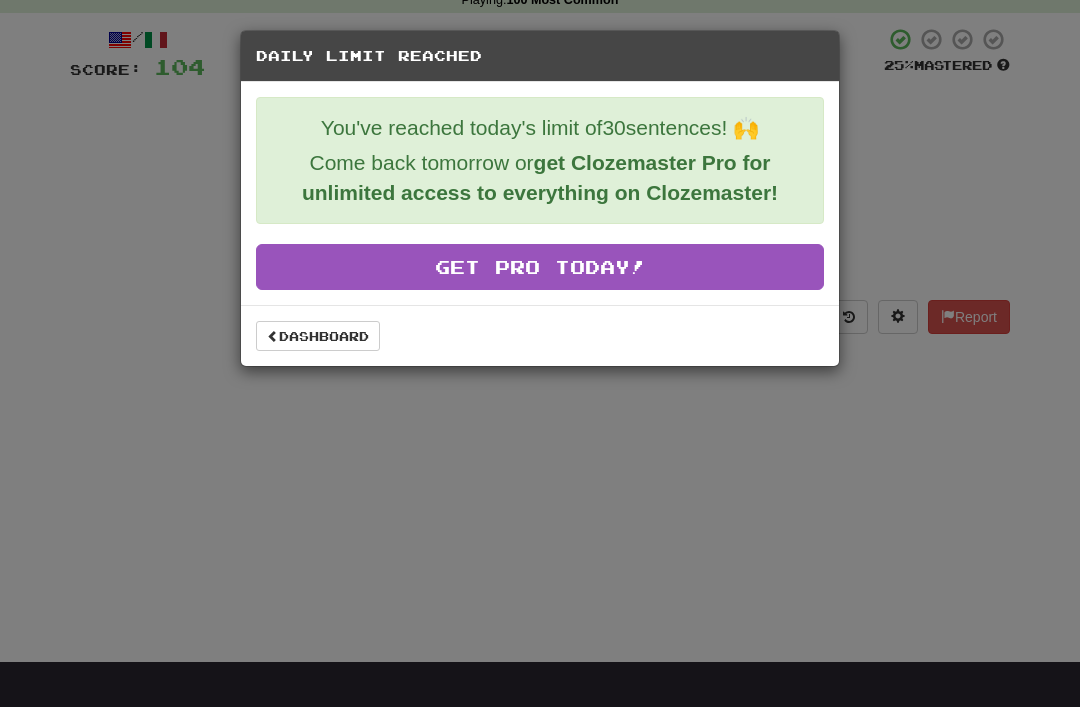 click on "Daily Limit Reached You've reached today's limit of  30  sentences! 🙌  Come back tomorrow or  get Clozemaster Pro for unlimited access to everything on Clozemaster! Get Pro Today! Dashboard" at bounding box center (540, 353) 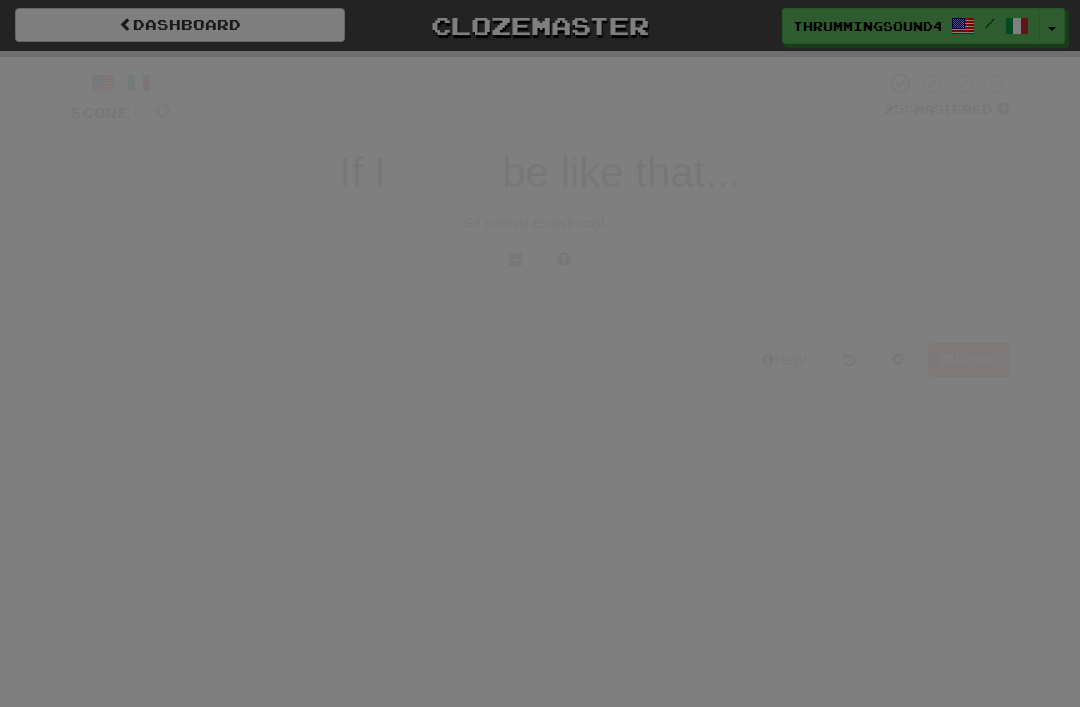 scroll, scrollTop: 0, scrollLeft: 0, axis: both 